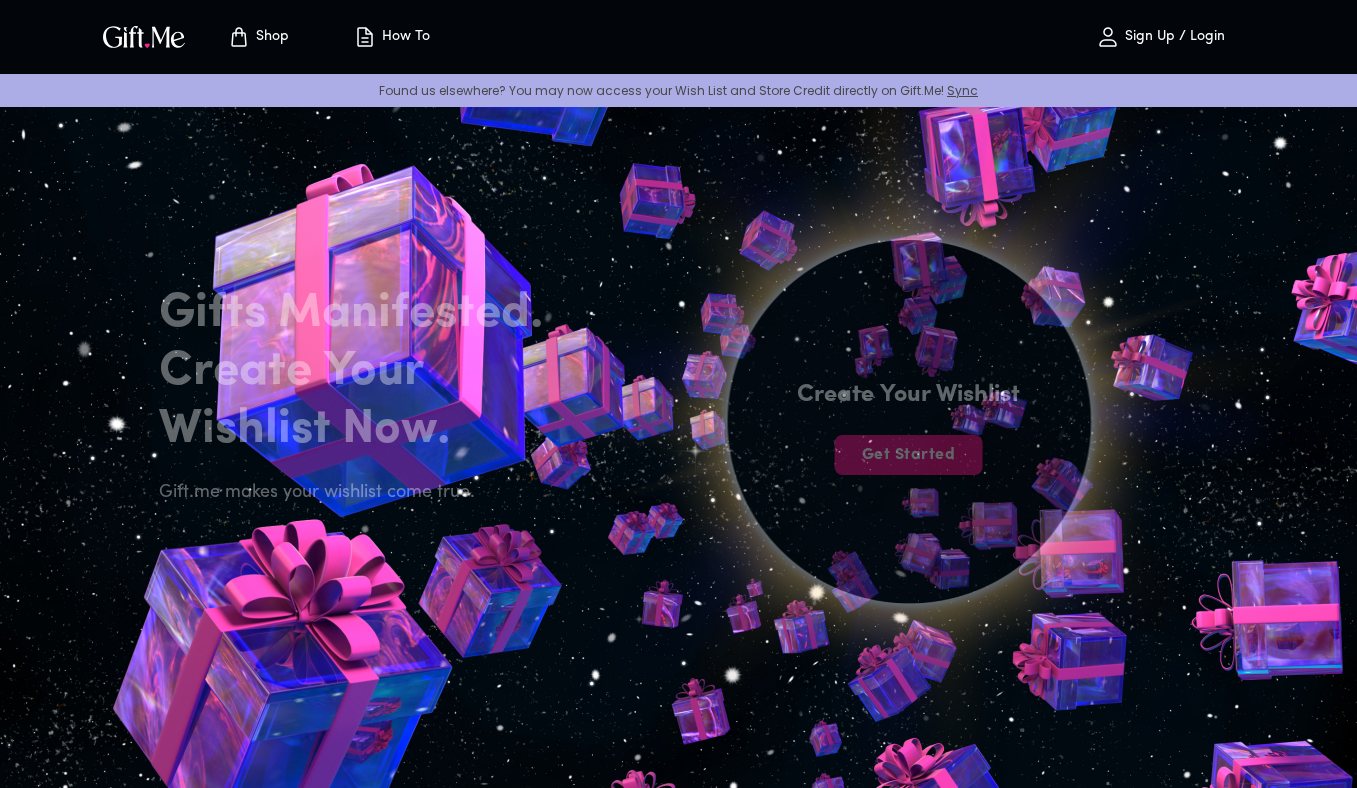 scroll, scrollTop: 0, scrollLeft: 0, axis: both 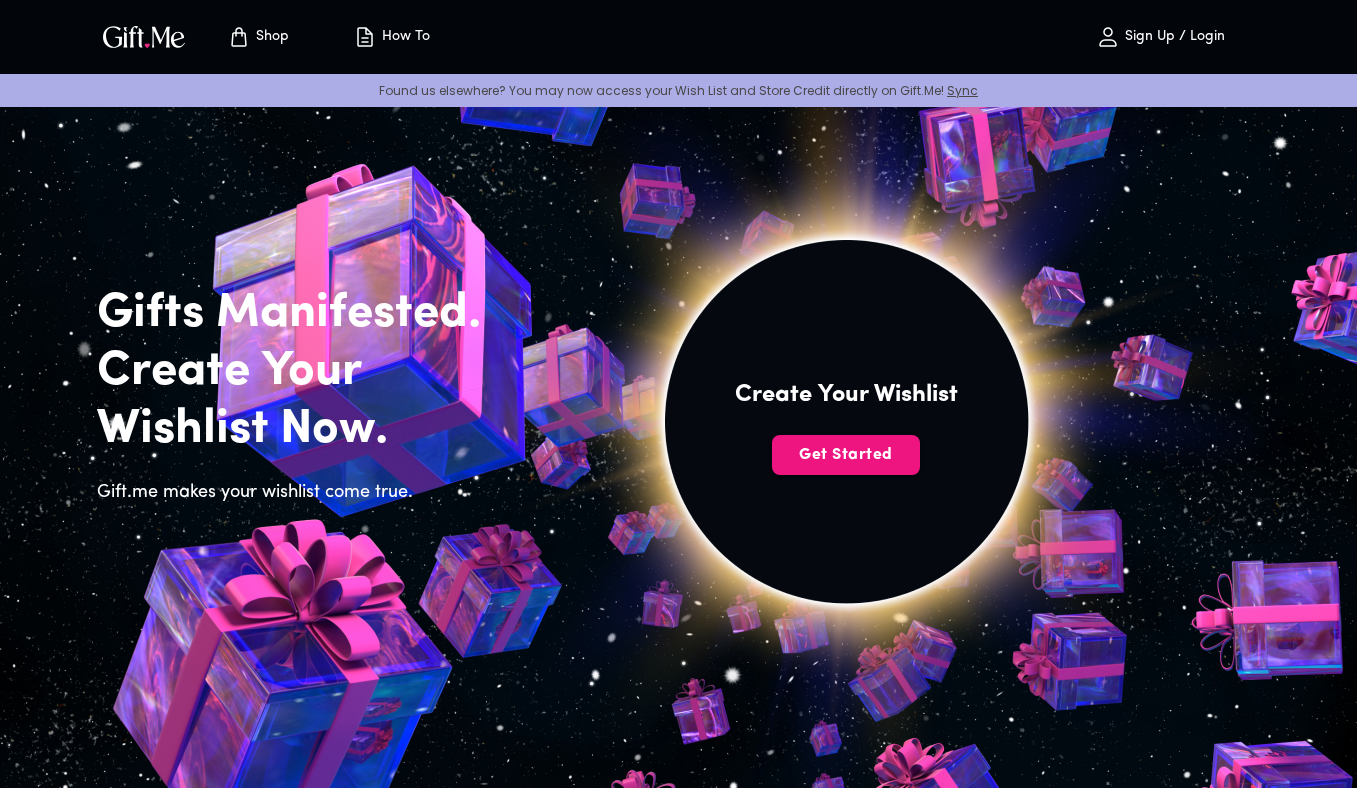 click on "Sign Up / Login" at bounding box center (1172, 37) 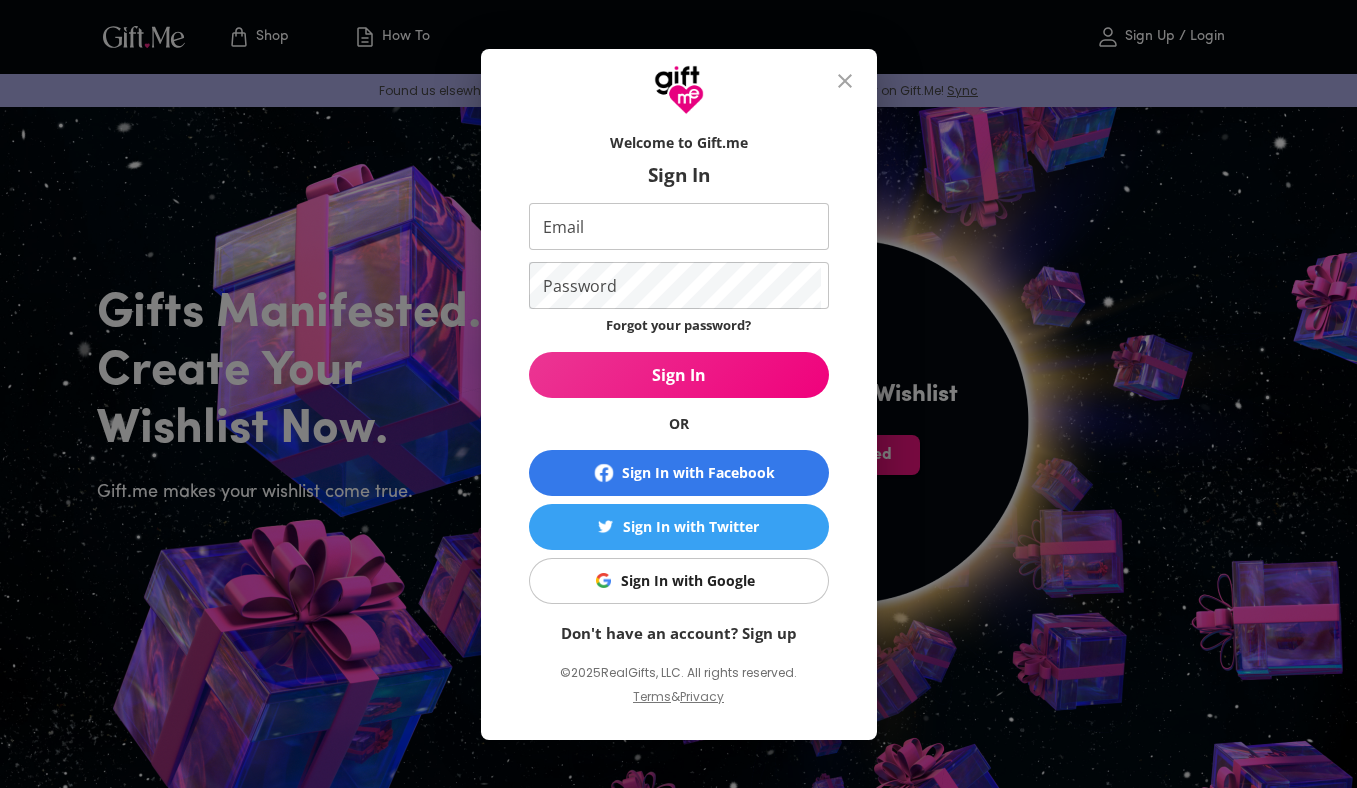 click on "Email" at bounding box center (675, 226) 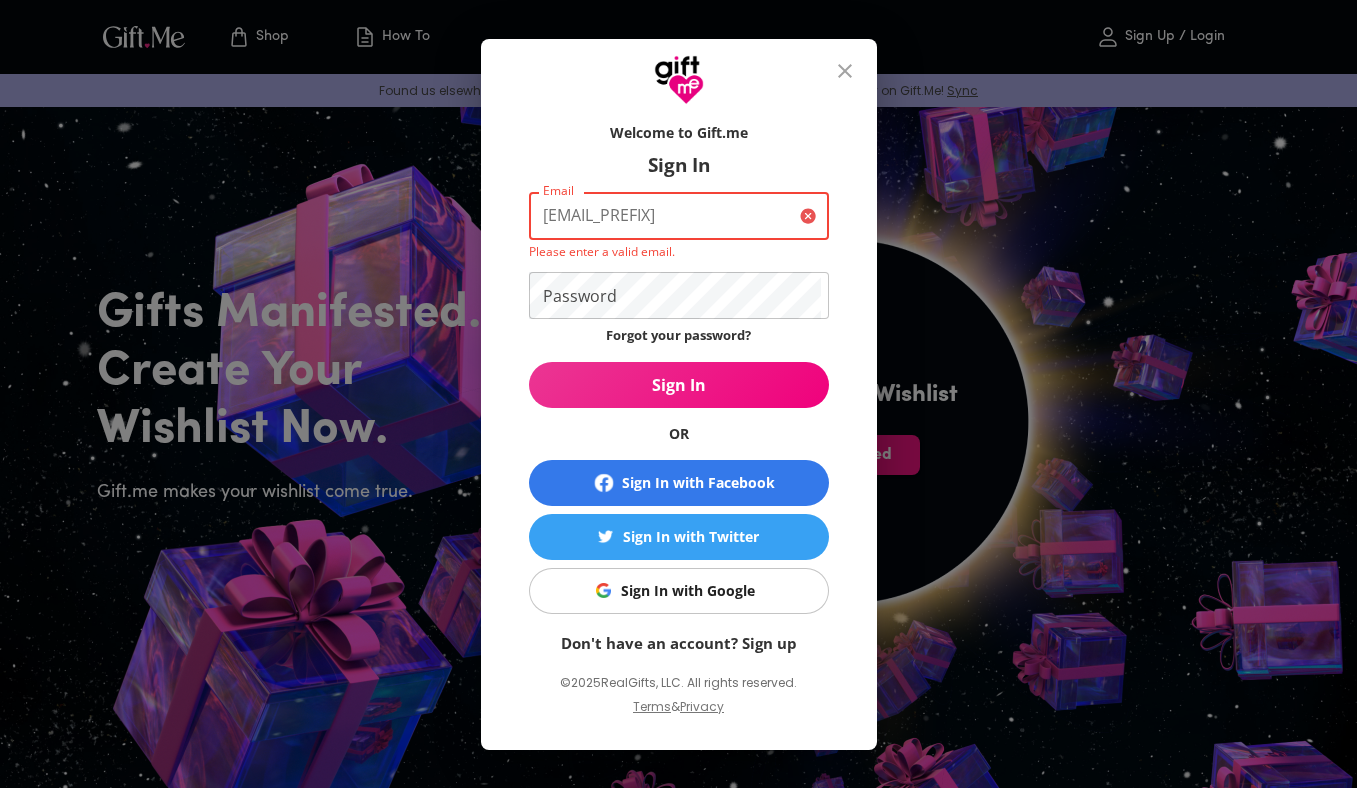 click on "Don't have an account? Sign up" at bounding box center [679, 643] 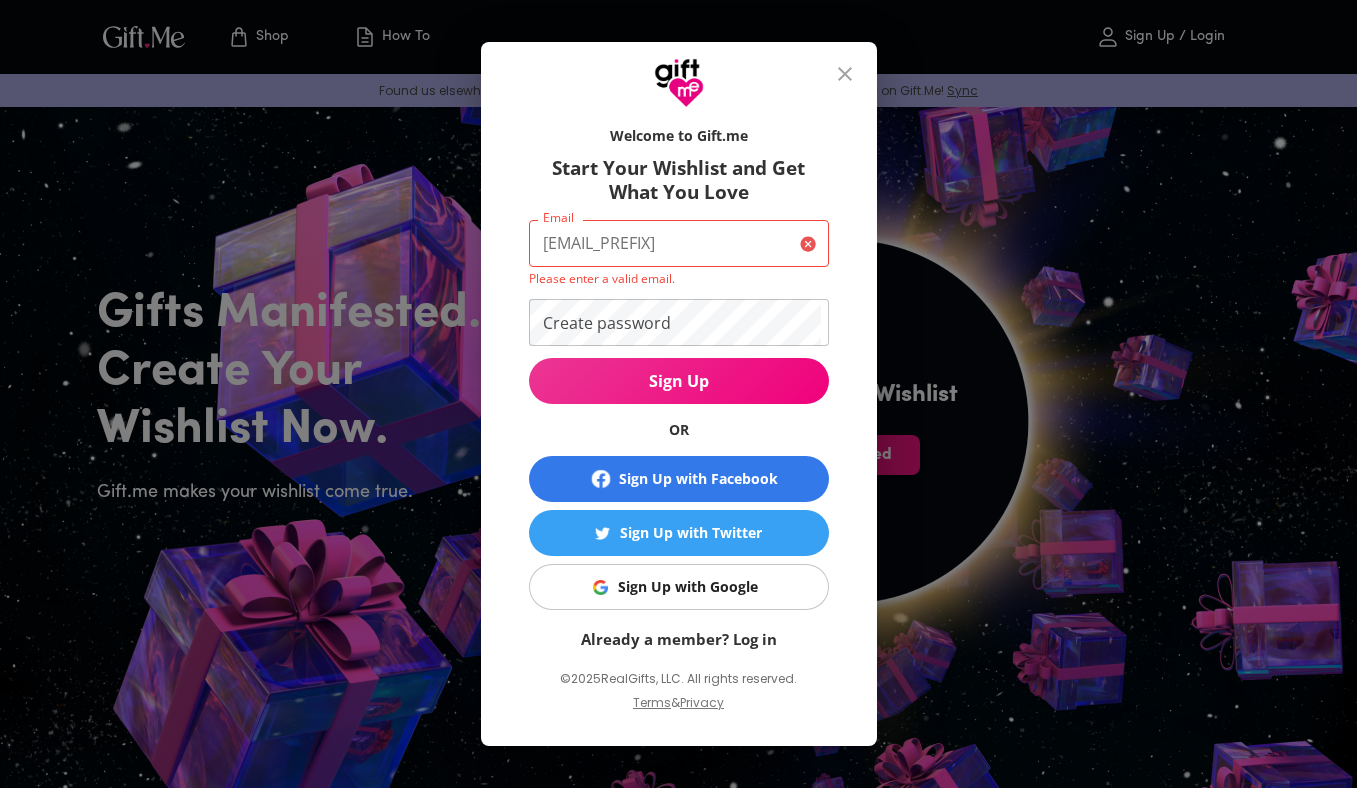 click on "biancasugar@yahoo." at bounding box center (660, 243) 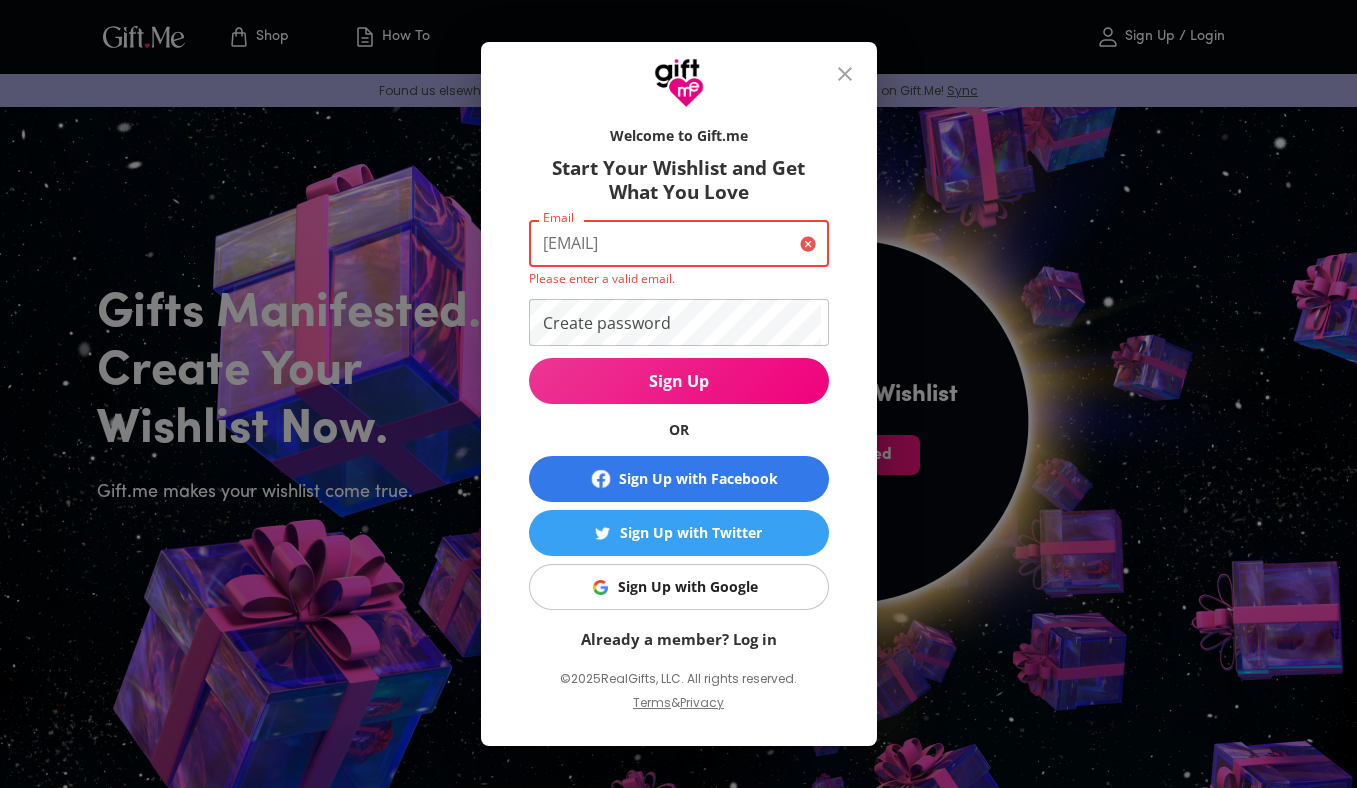 type on "biancasugar@yahoo.com" 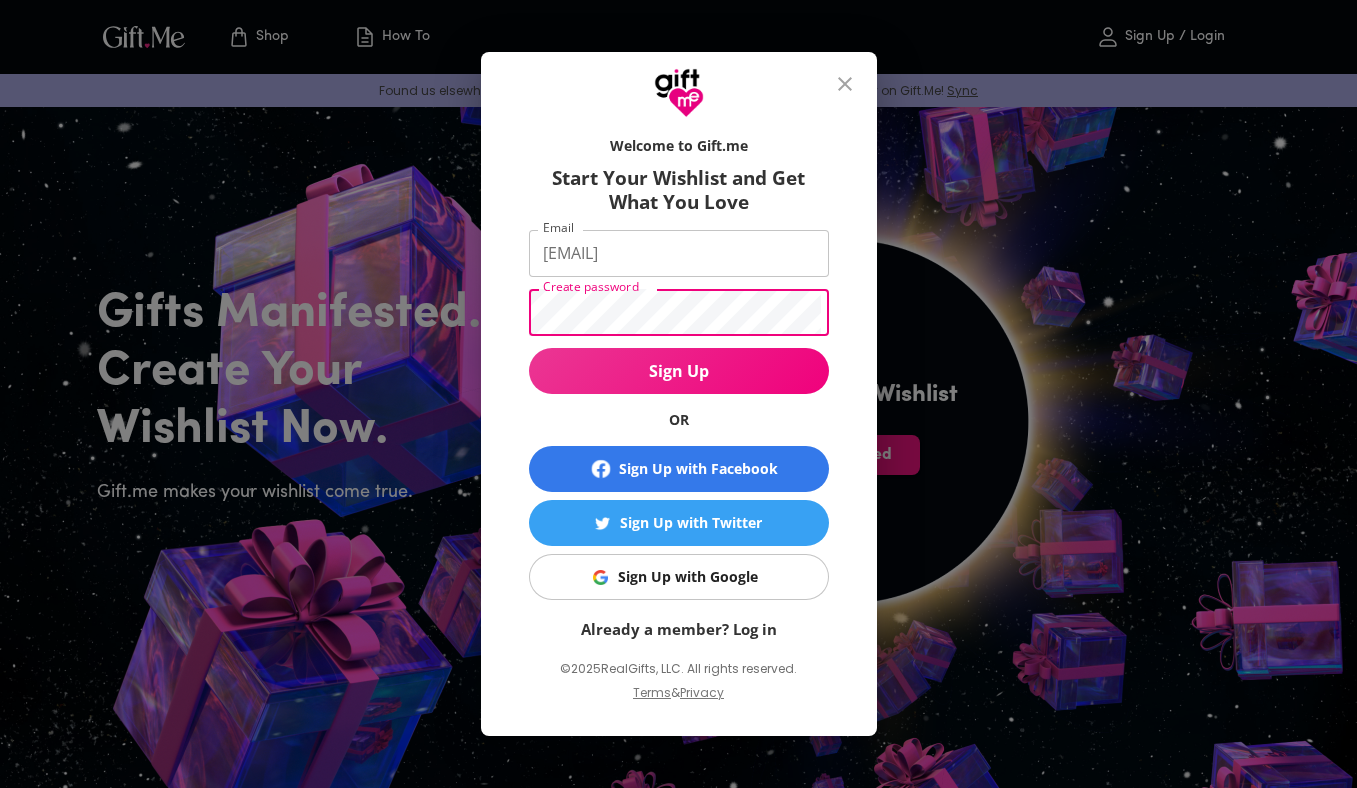 click on "Sign Up" at bounding box center (679, 371) 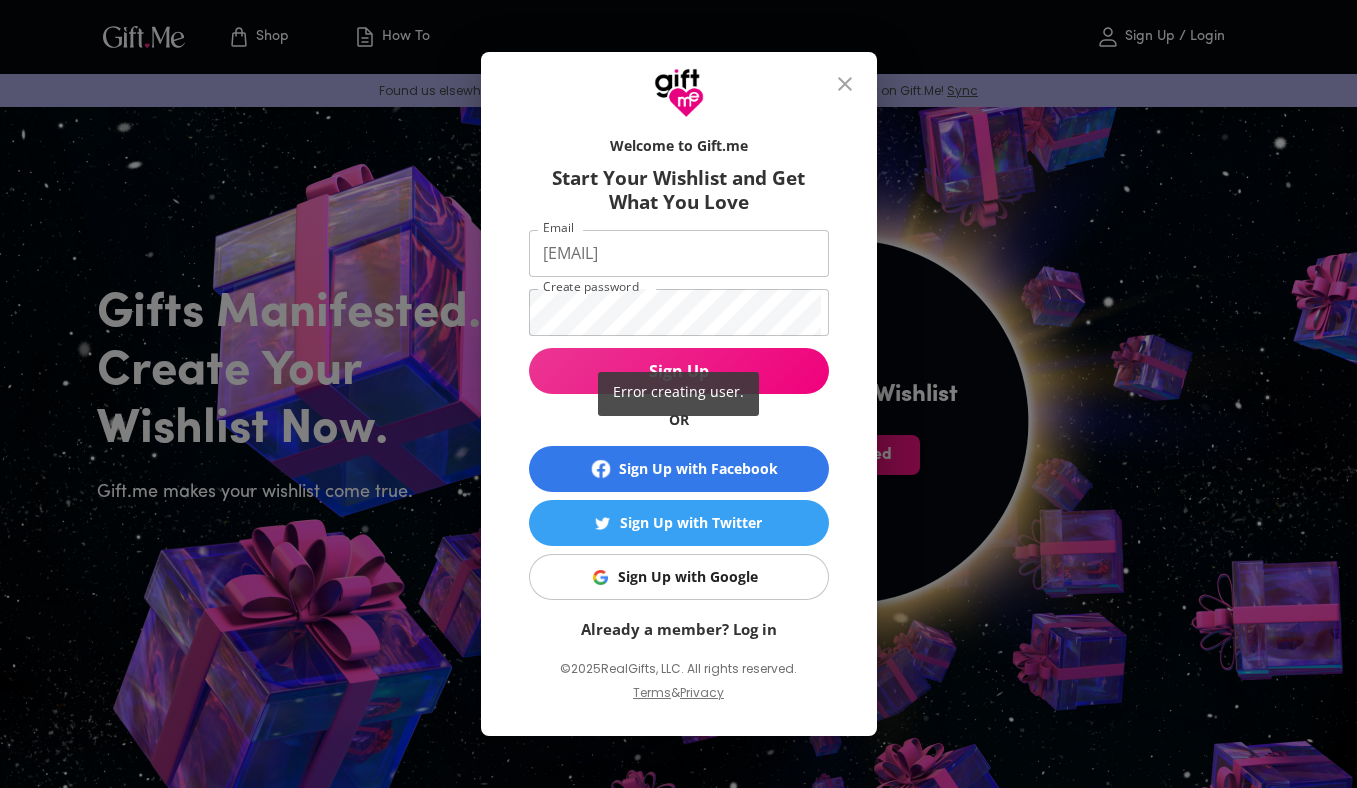 click on "Error creating user." at bounding box center [678, 394] 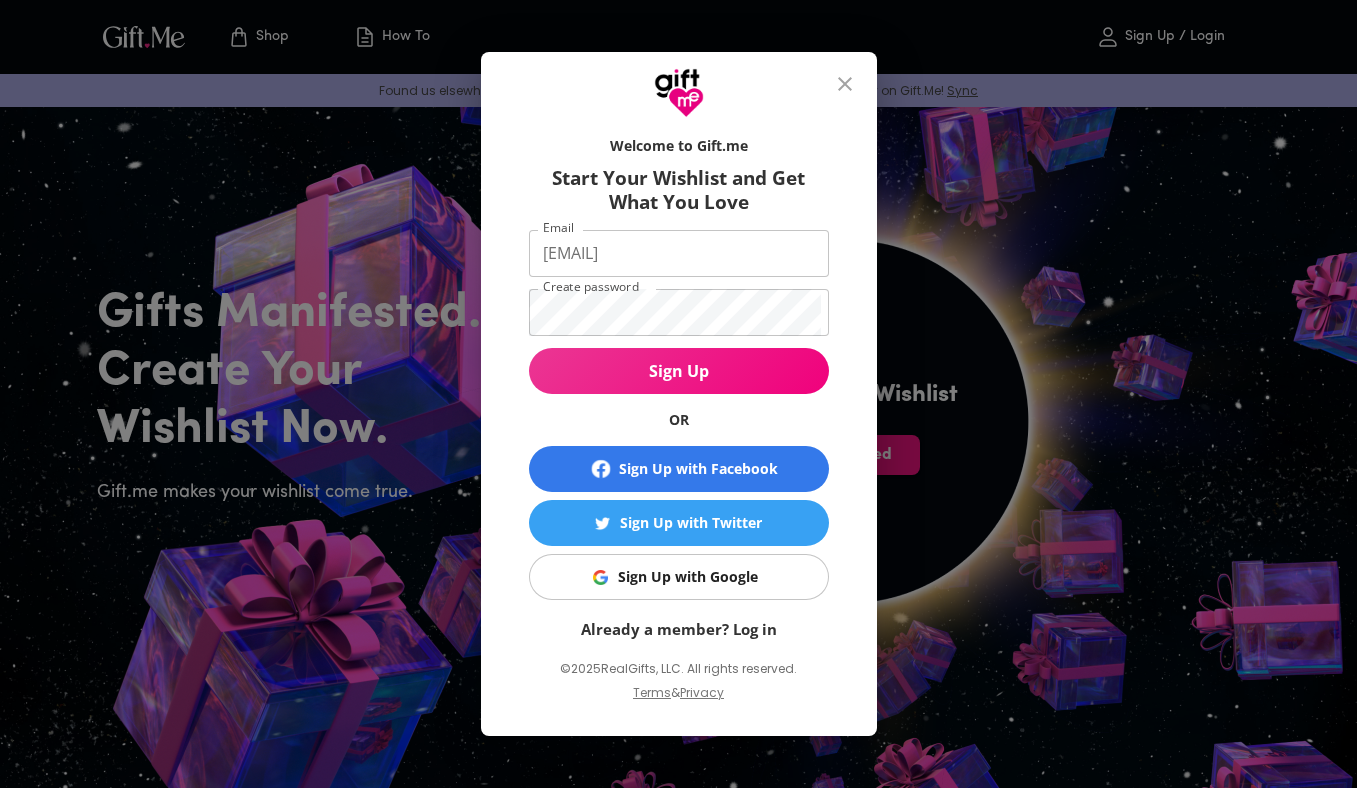 click on "Sign Up" at bounding box center [679, 371] 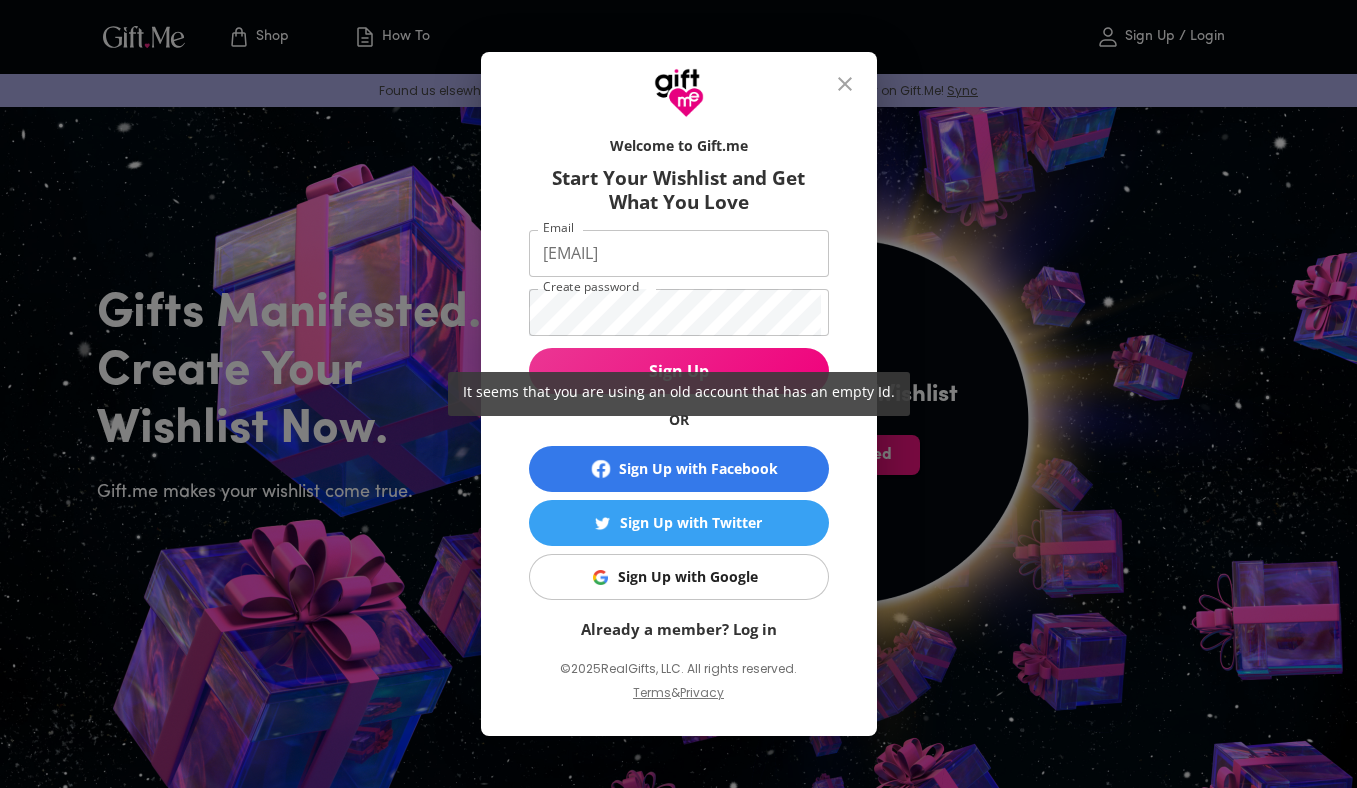click on "It seems that you are using an old account that has an empty Id." at bounding box center (678, 394) 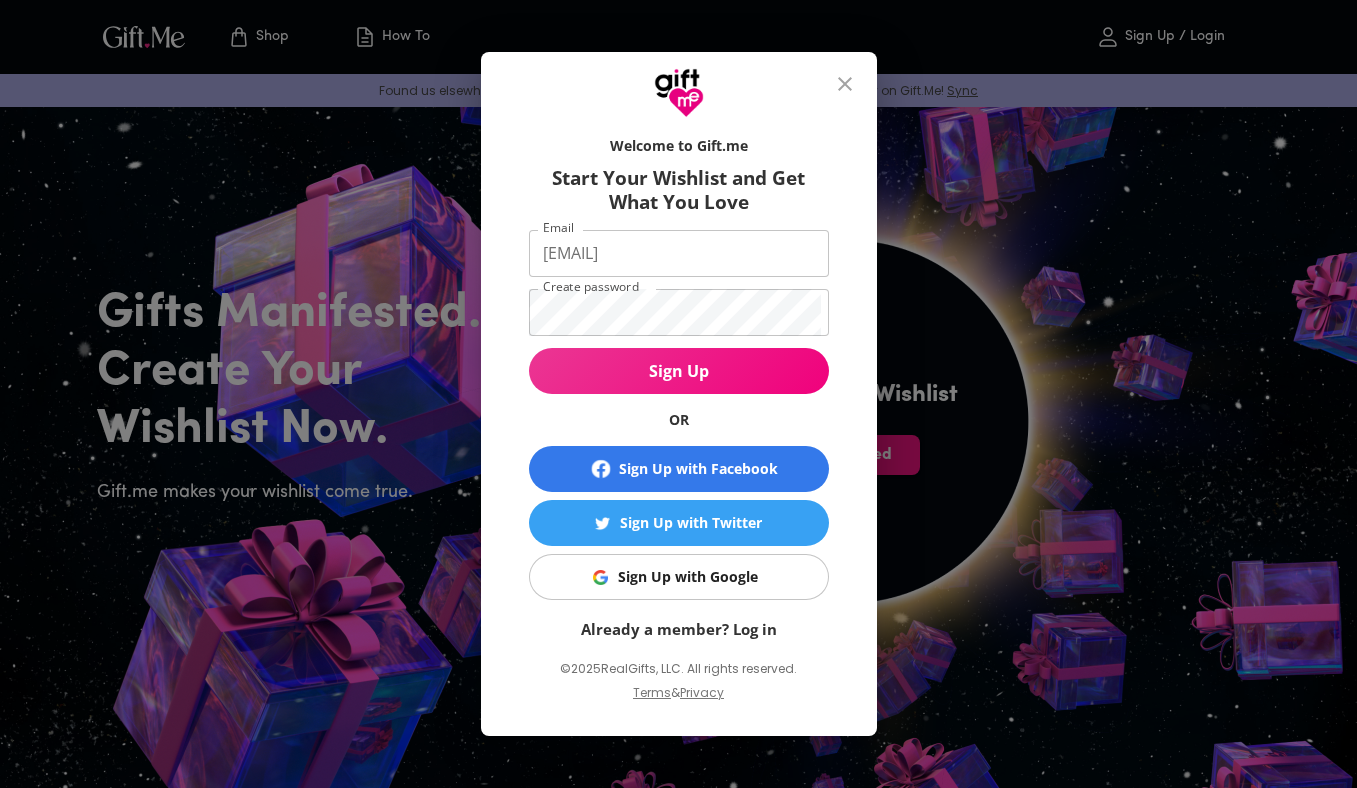 click on "Already a member? Log in" at bounding box center [679, 629] 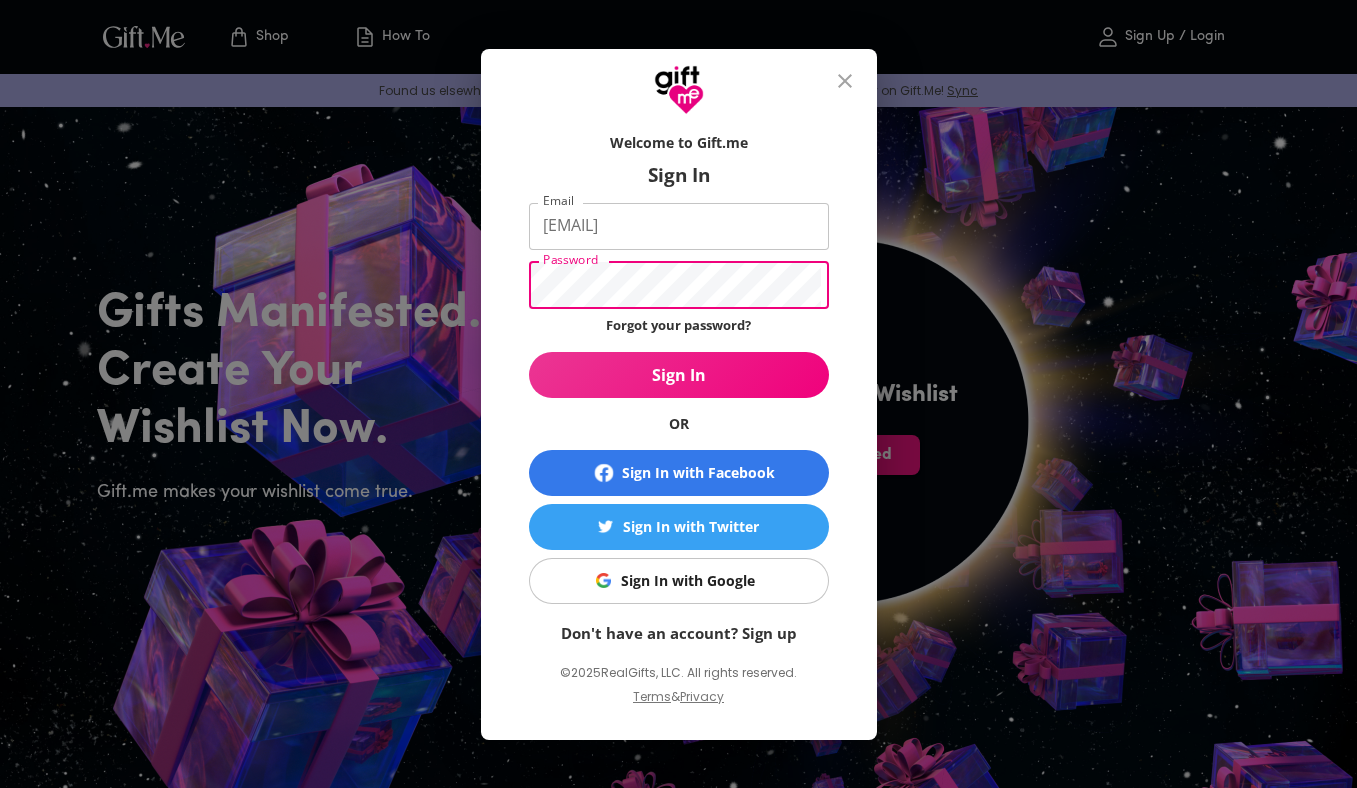 click on "Sign In" at bounding box center [679, 375] 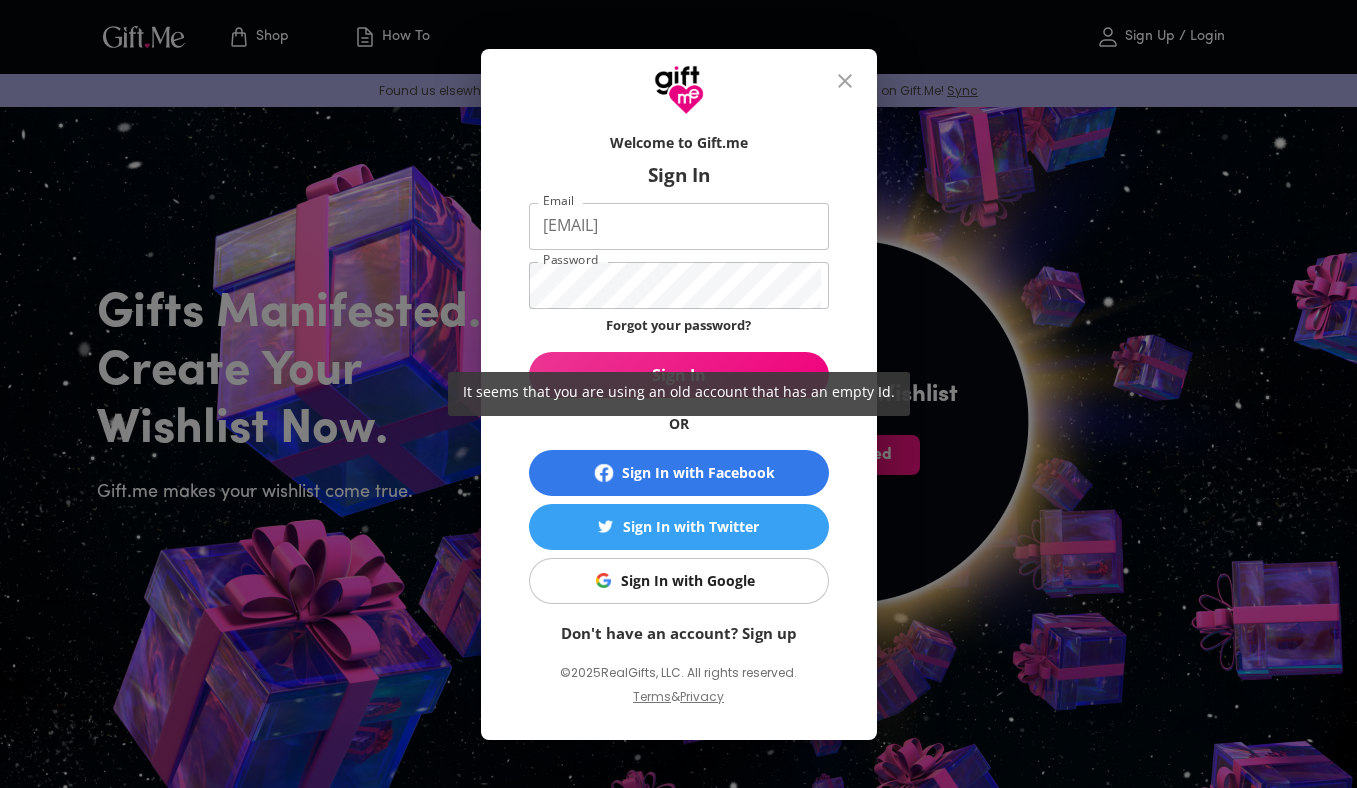 click on "It seems that you are using an old account that has an empty Id." at bounding box center [678, 394] 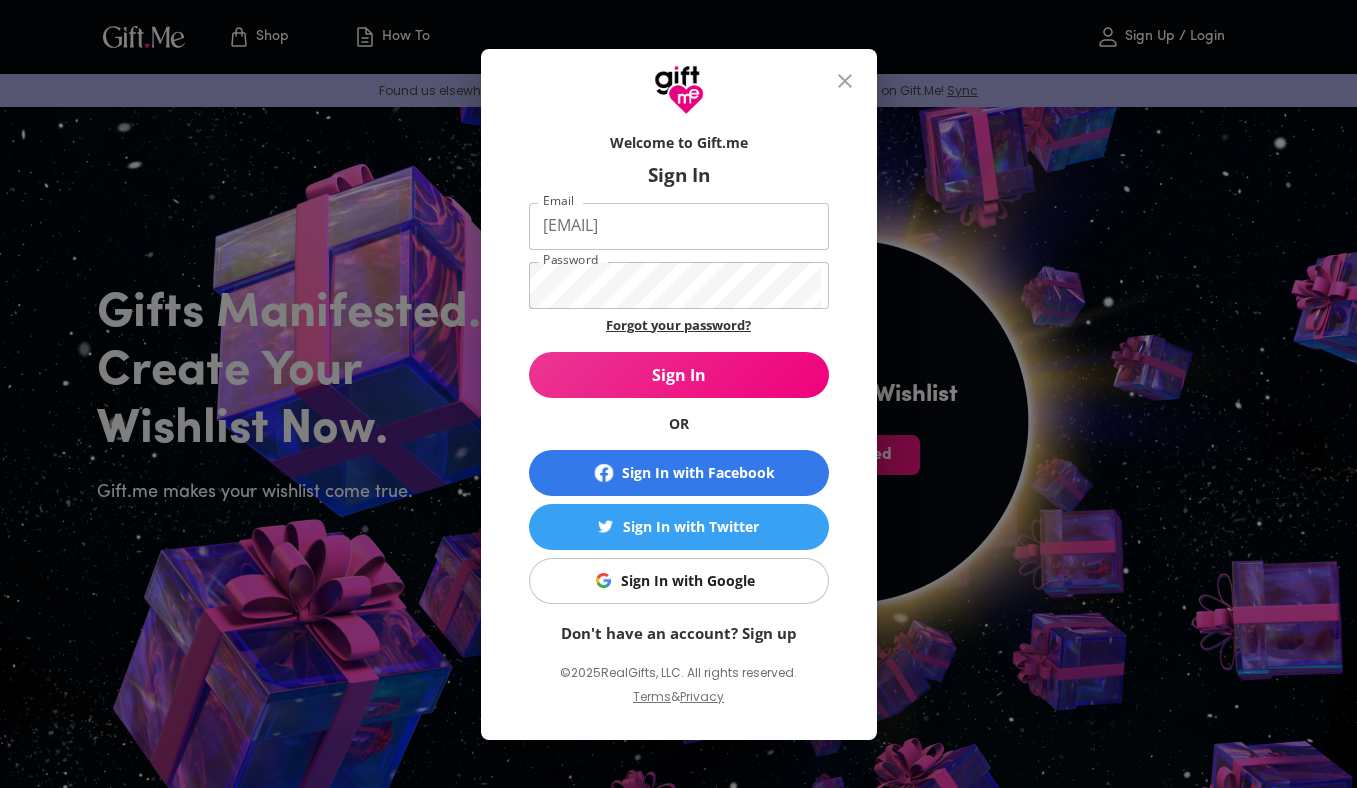 click on "Forgot your password?" at bounding box center (678, 325) 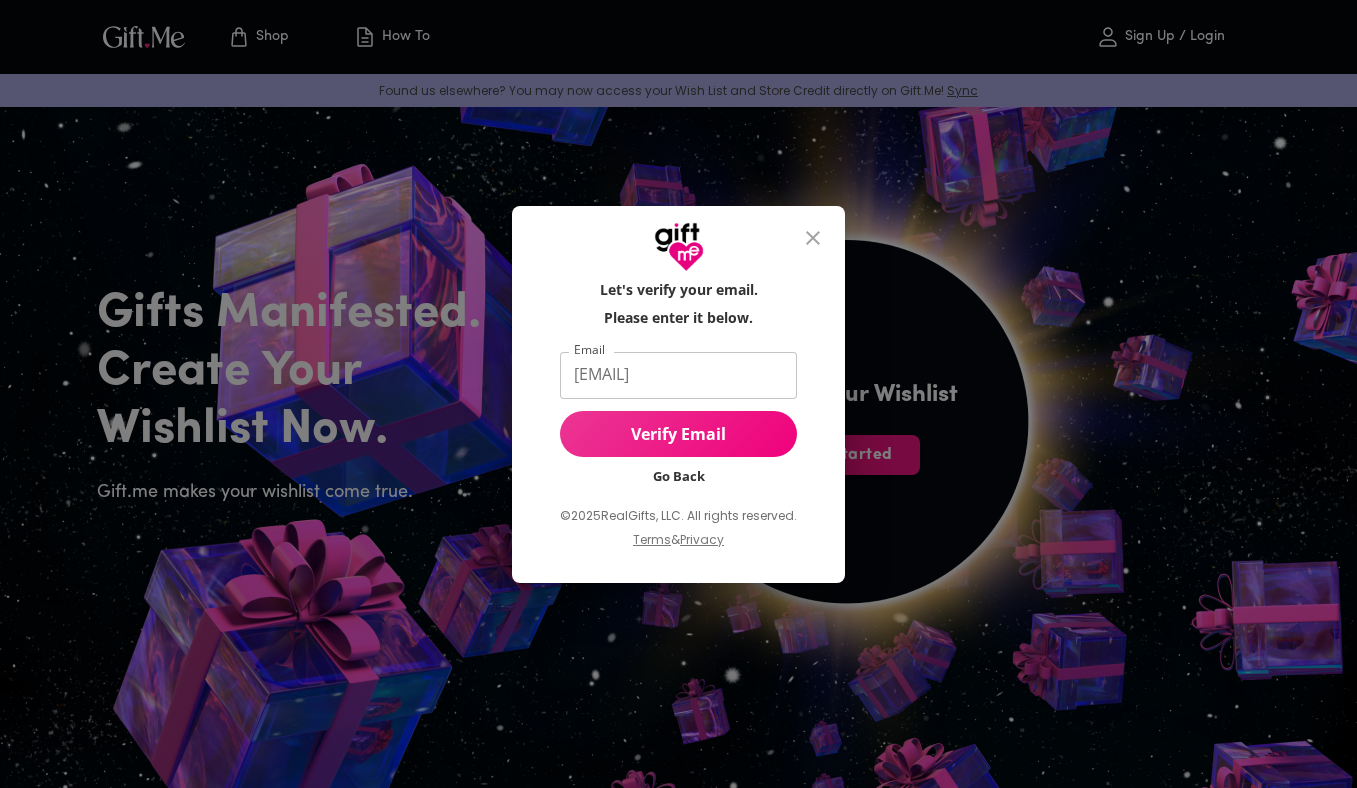 click on "Verify Email" at bounding box center [678, 434] 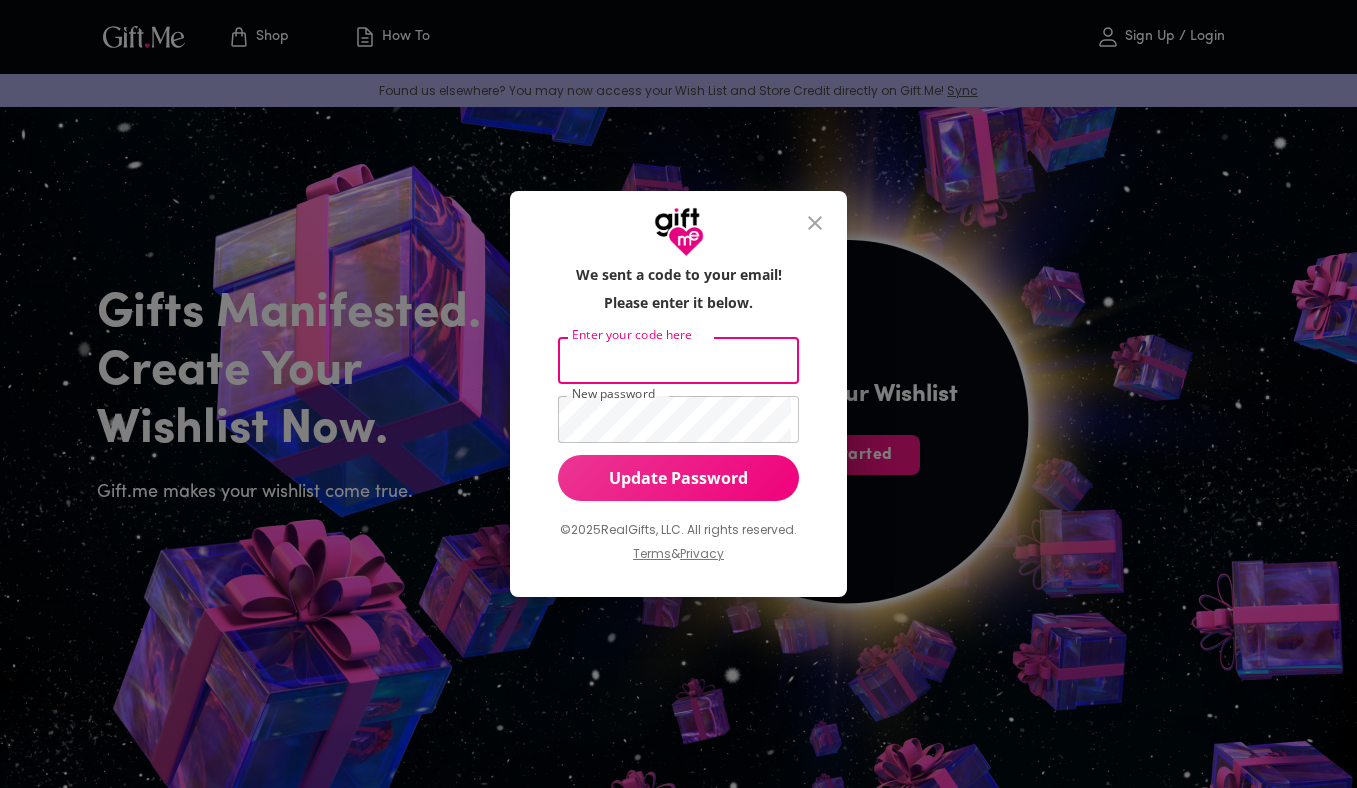click on "Enter your code here" at bounding box center [674, 360] 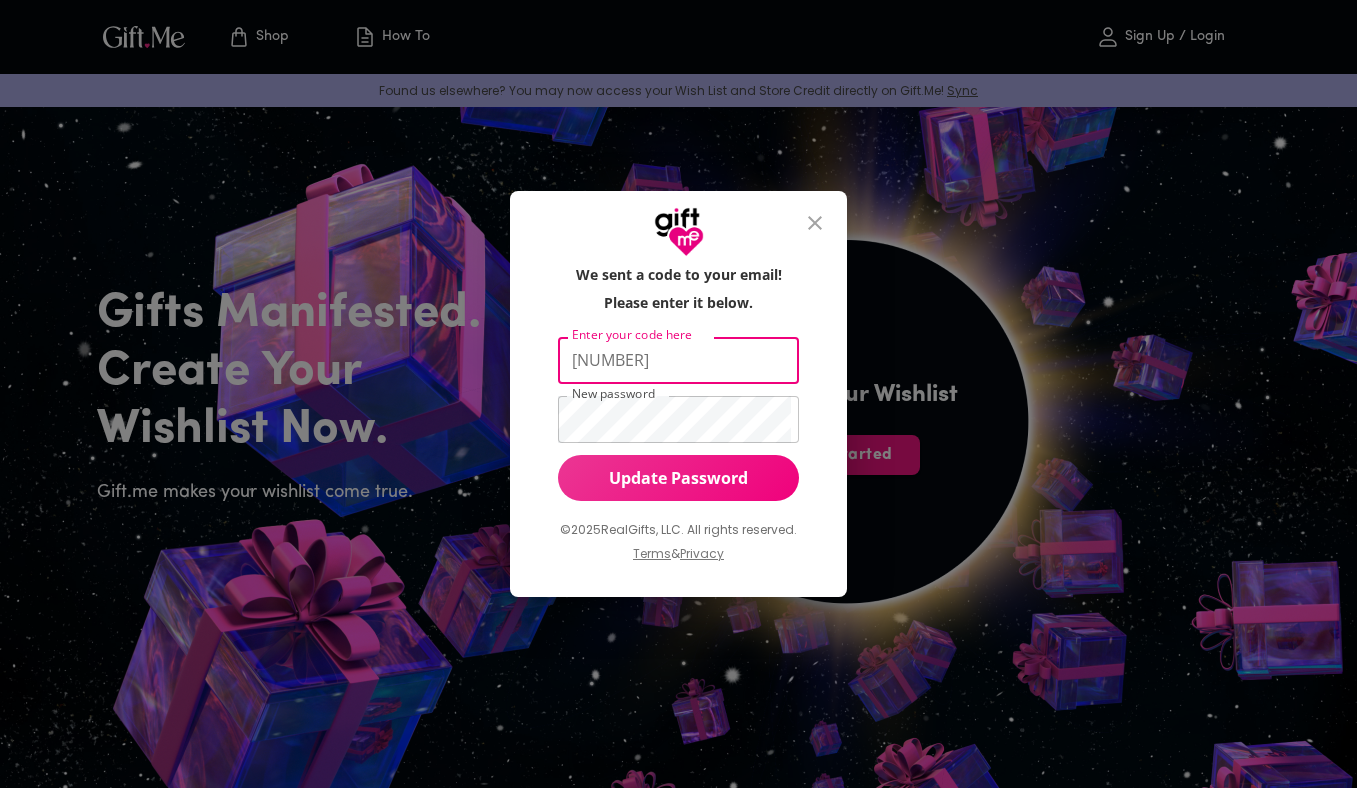 type on "190816" 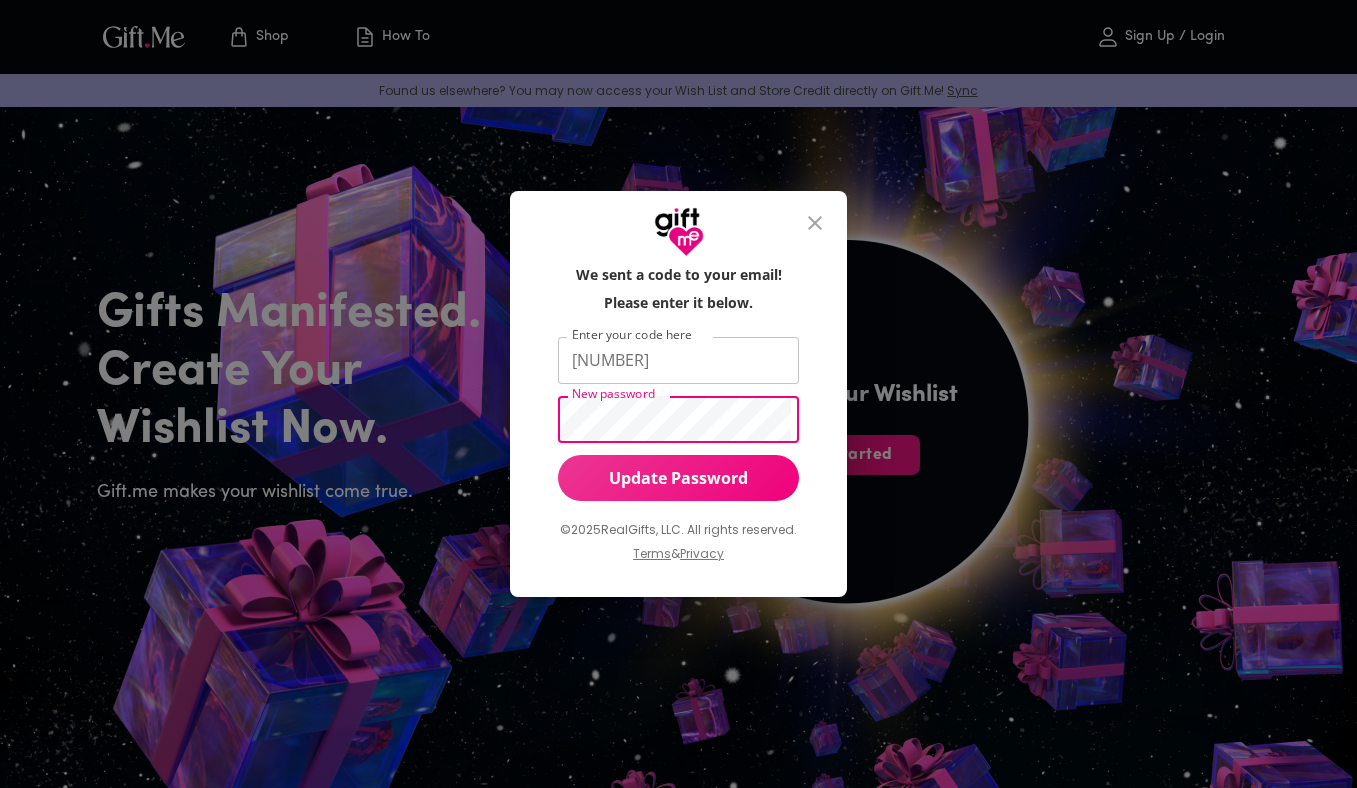 click on "Update Password" at bounding box center [678, 478] 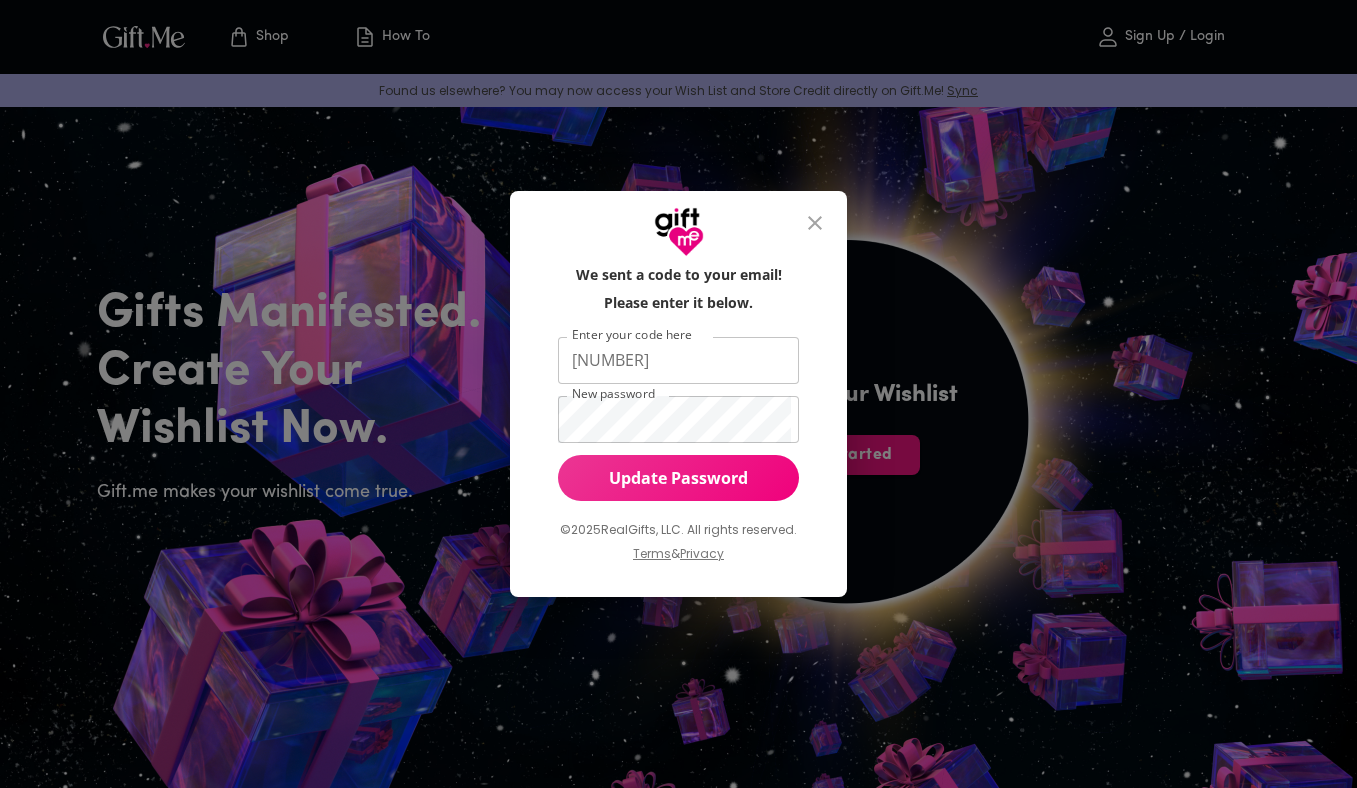 click on "Update Password" at bounding box center [678, 478] 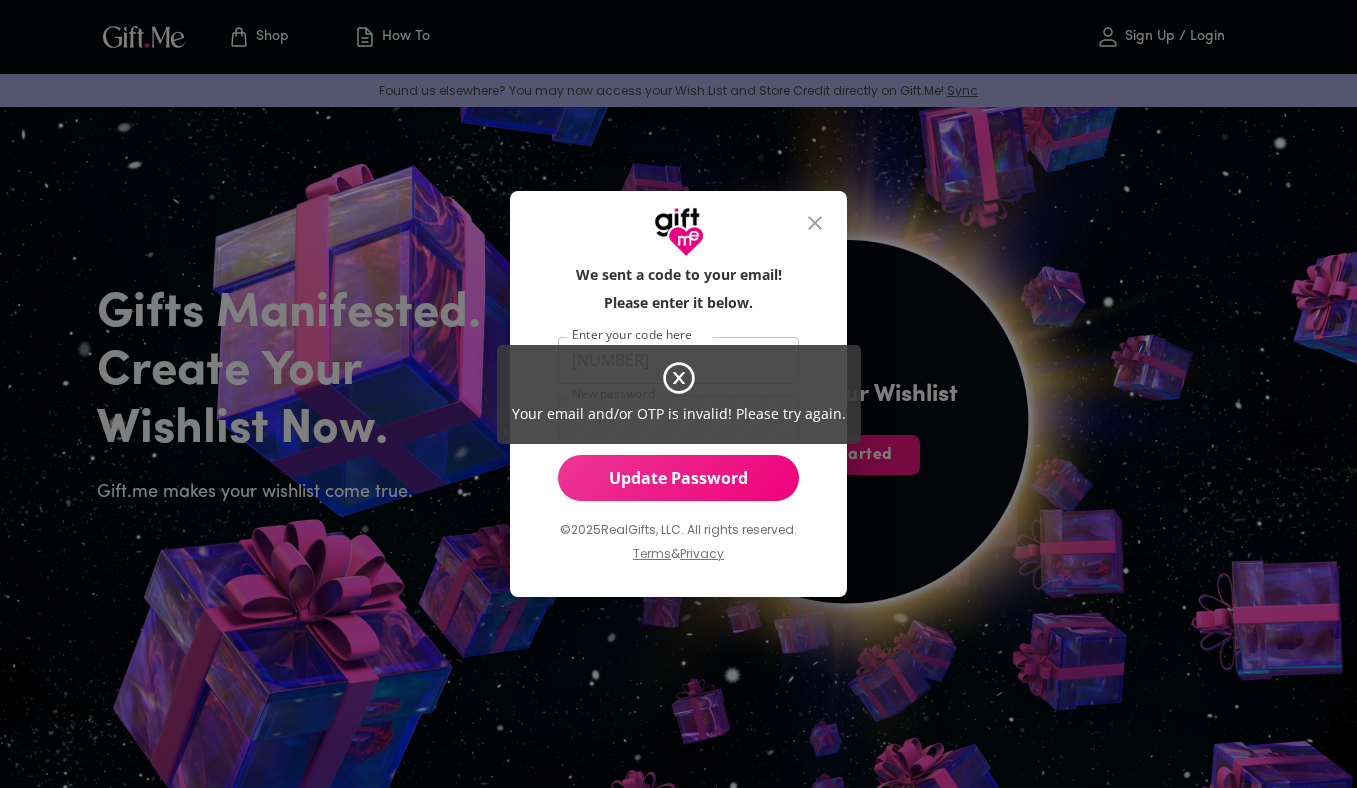 click 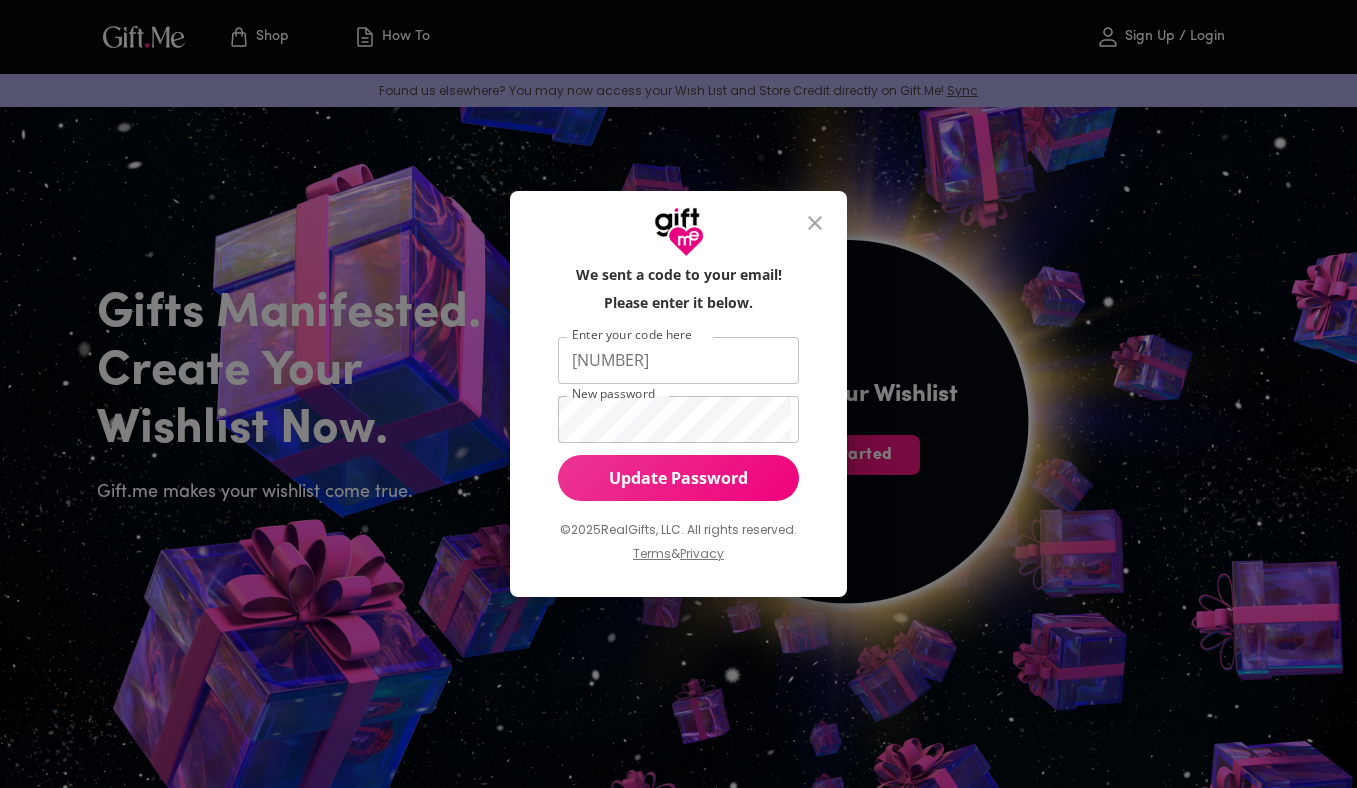 click on "Your email and/or OTP is invalid! Please try again." at bounding box center (678, 394) 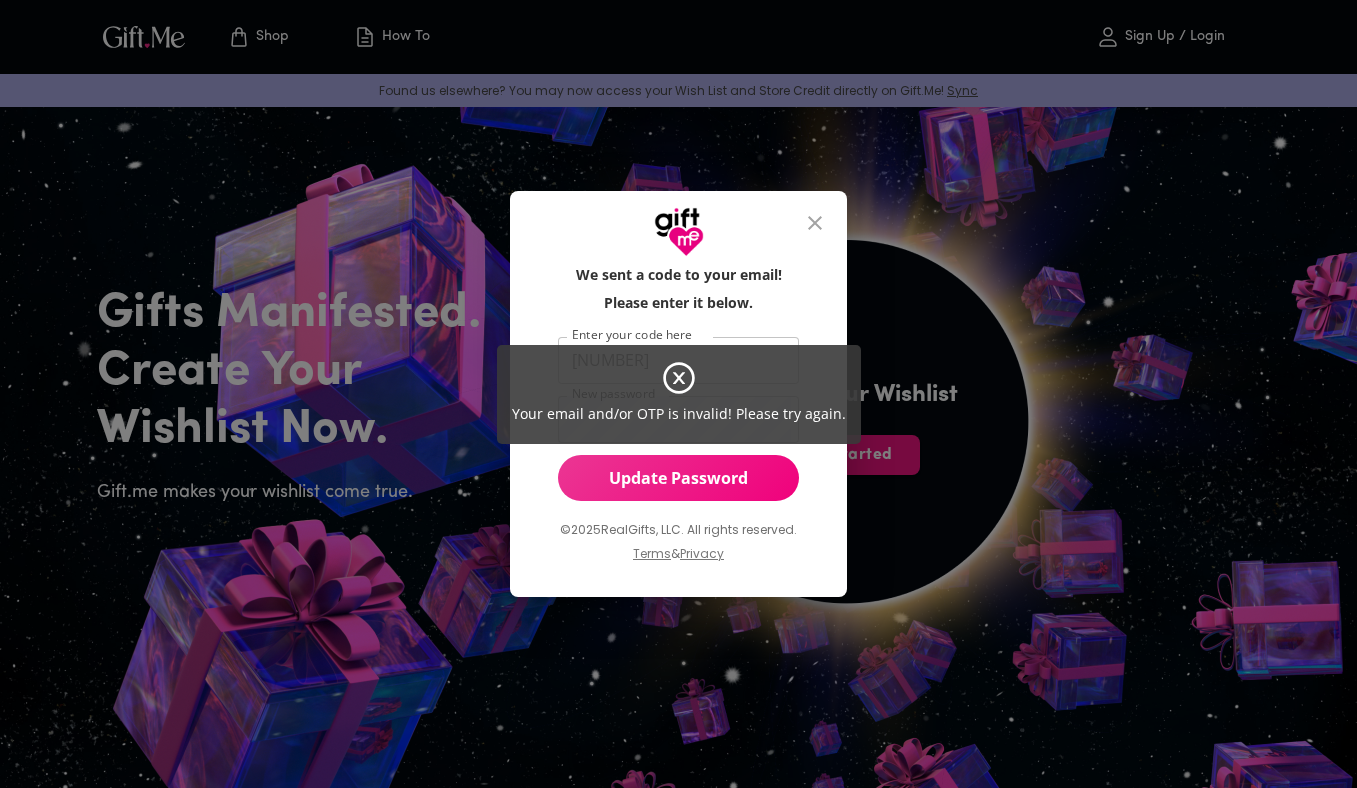click on "Your email and/or OTP is invalid! Please try again." at bounding box center [678, 394] 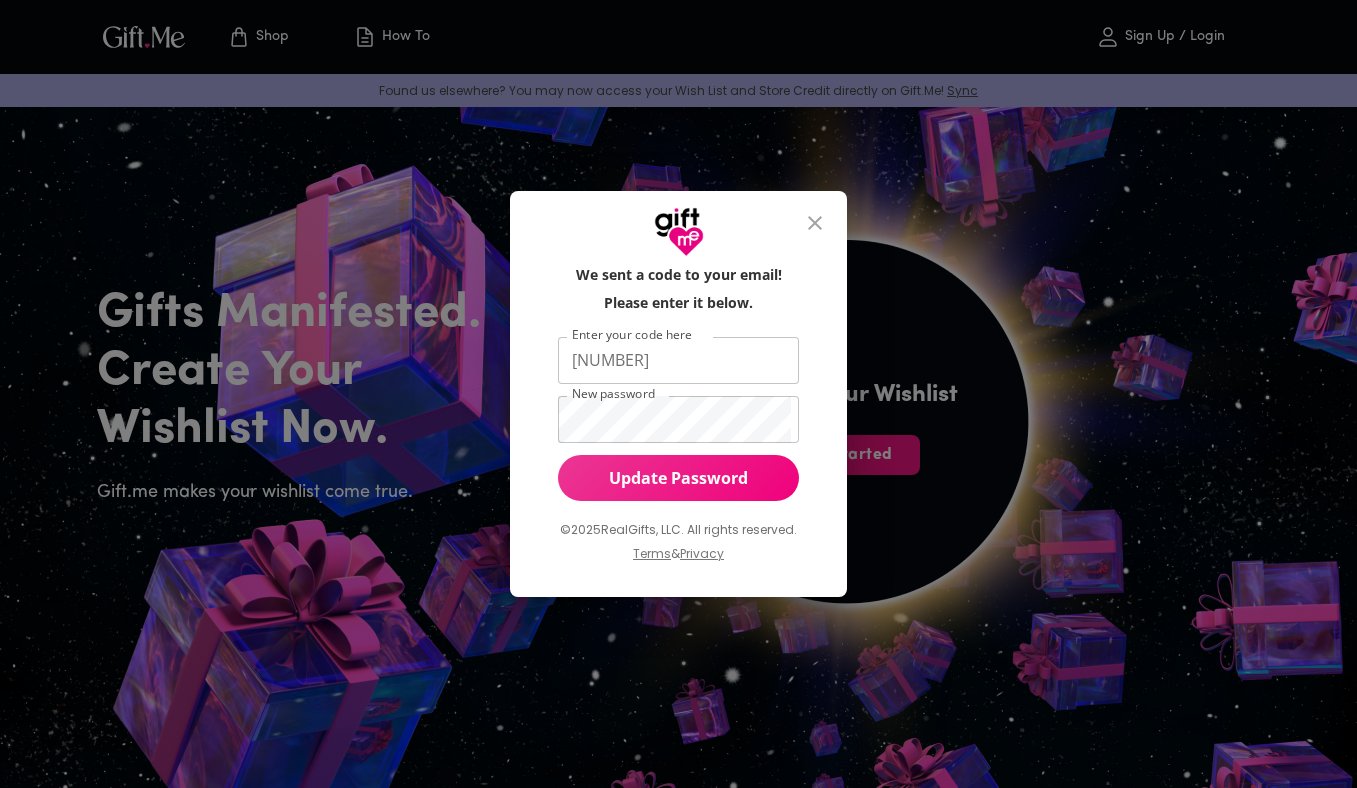 click 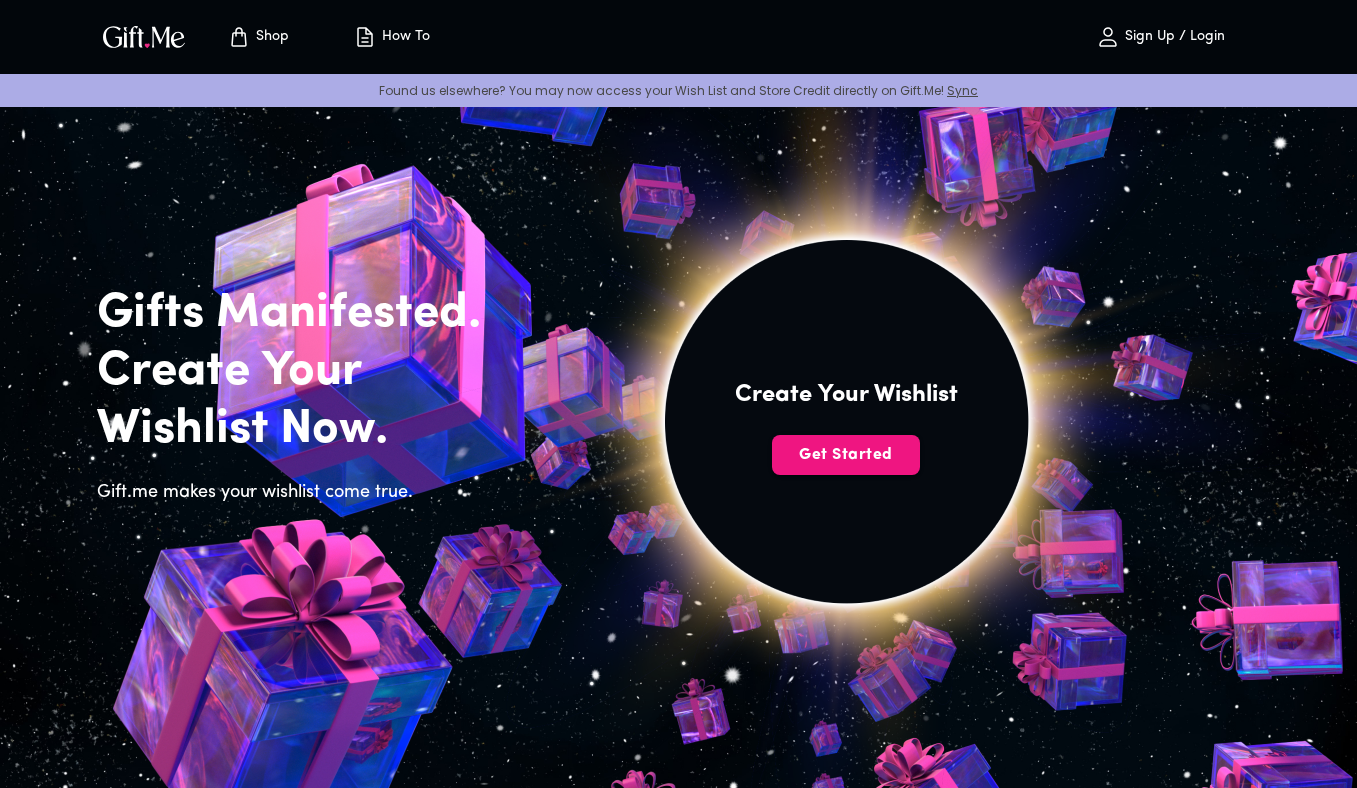 click on "Sign Up / Login" at bounding box center (1161, 37) 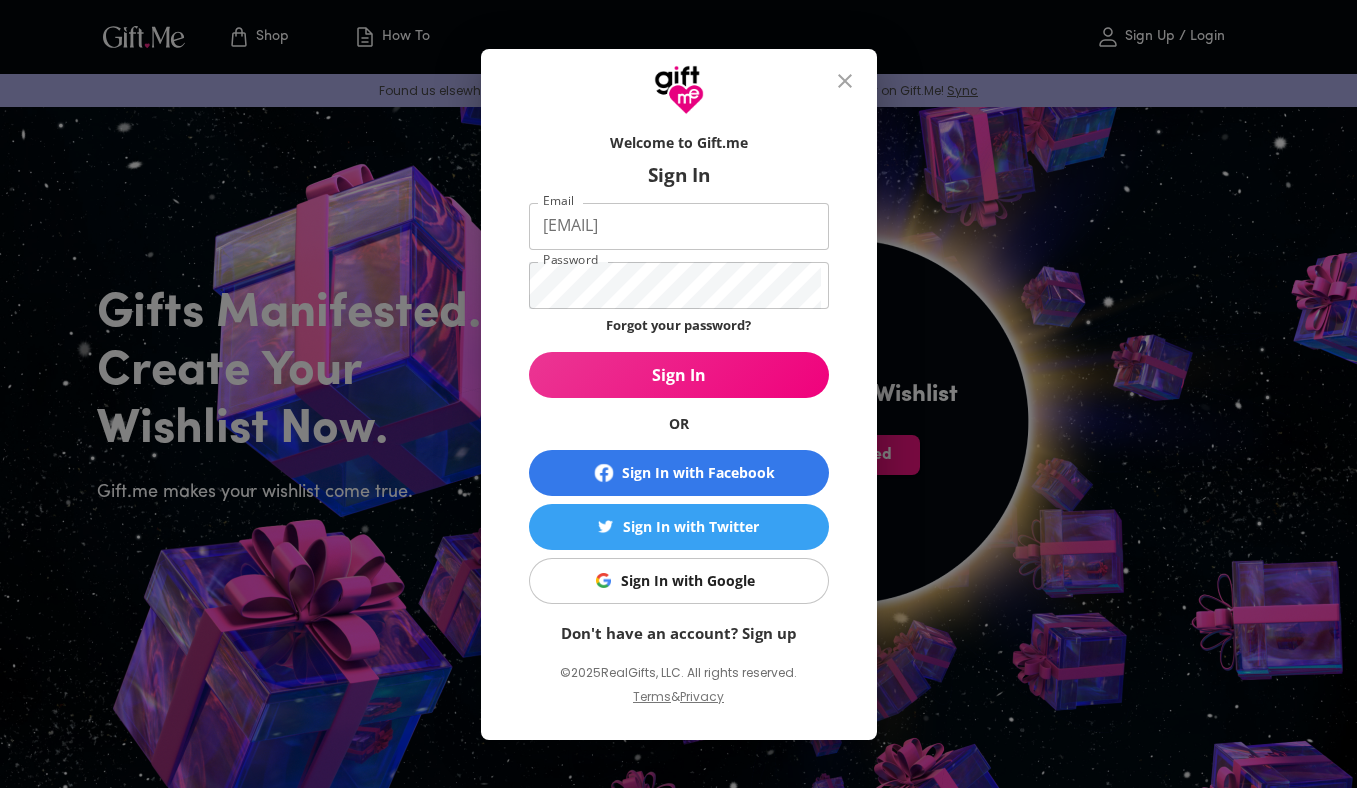 click on "Sign In" at bounding box center (679, 375) 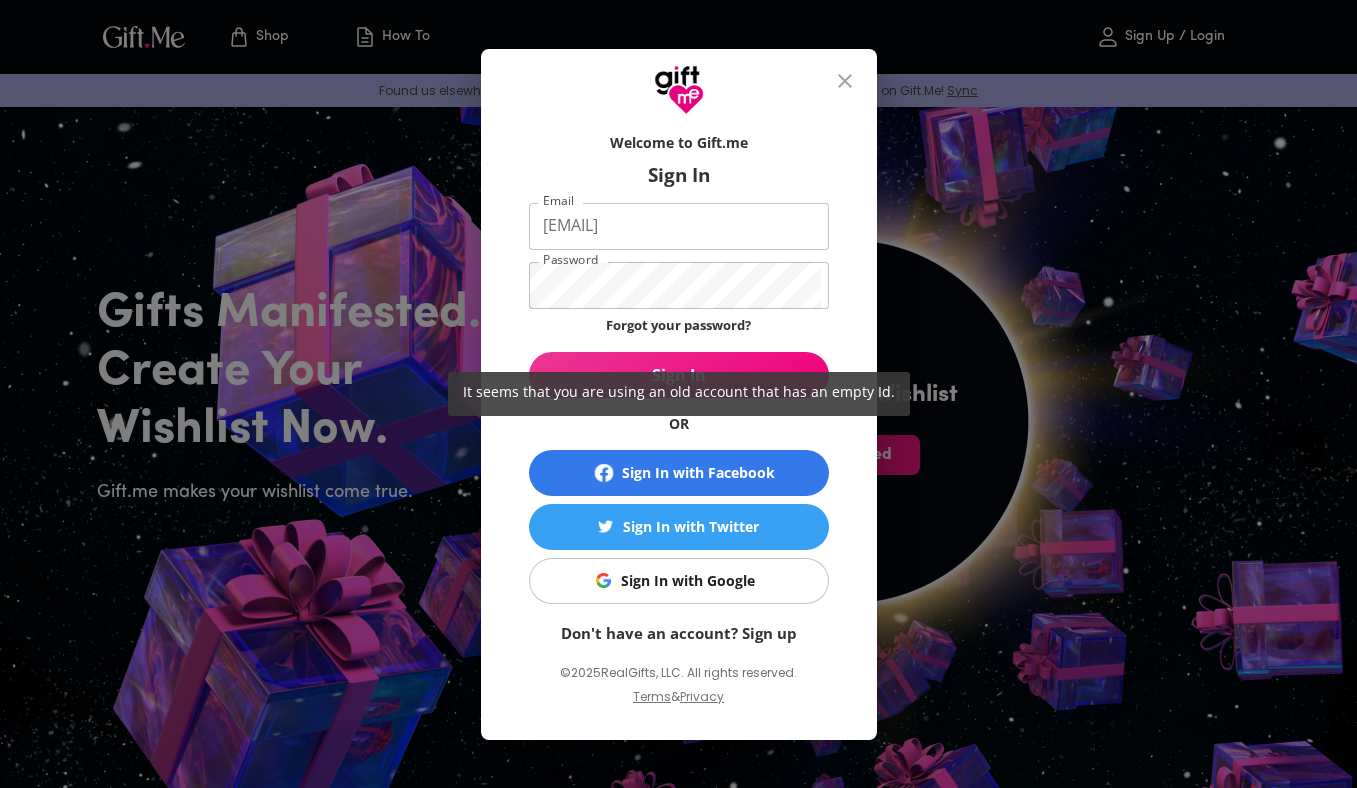 drag, startPoint x: 889, startPoint y: 396, endPoint x: 768, endPoint y: 394, distance: 121.016525 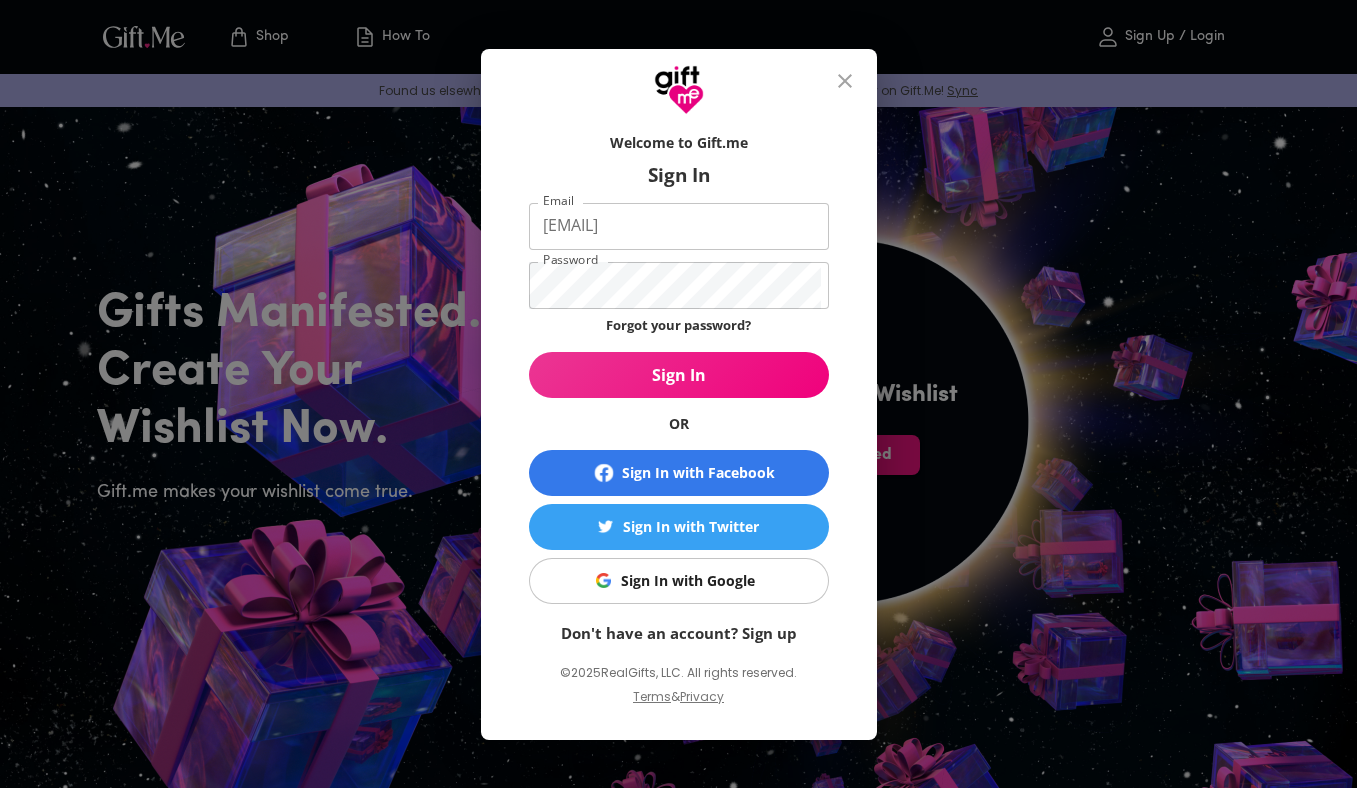 click on "Don't have an account? Sign up" at bounding box center [679, 633] 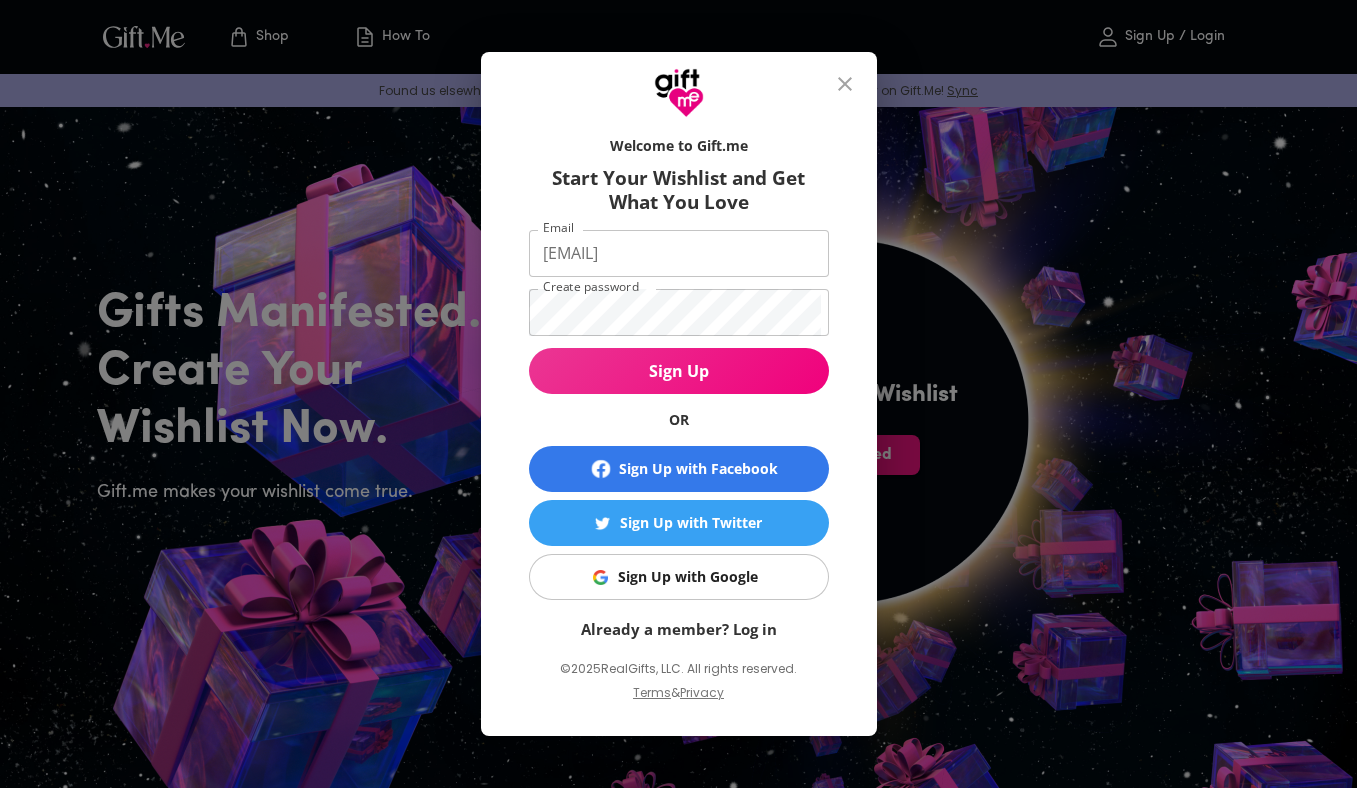click on "Sign Up" at bounding box center (679, 371) 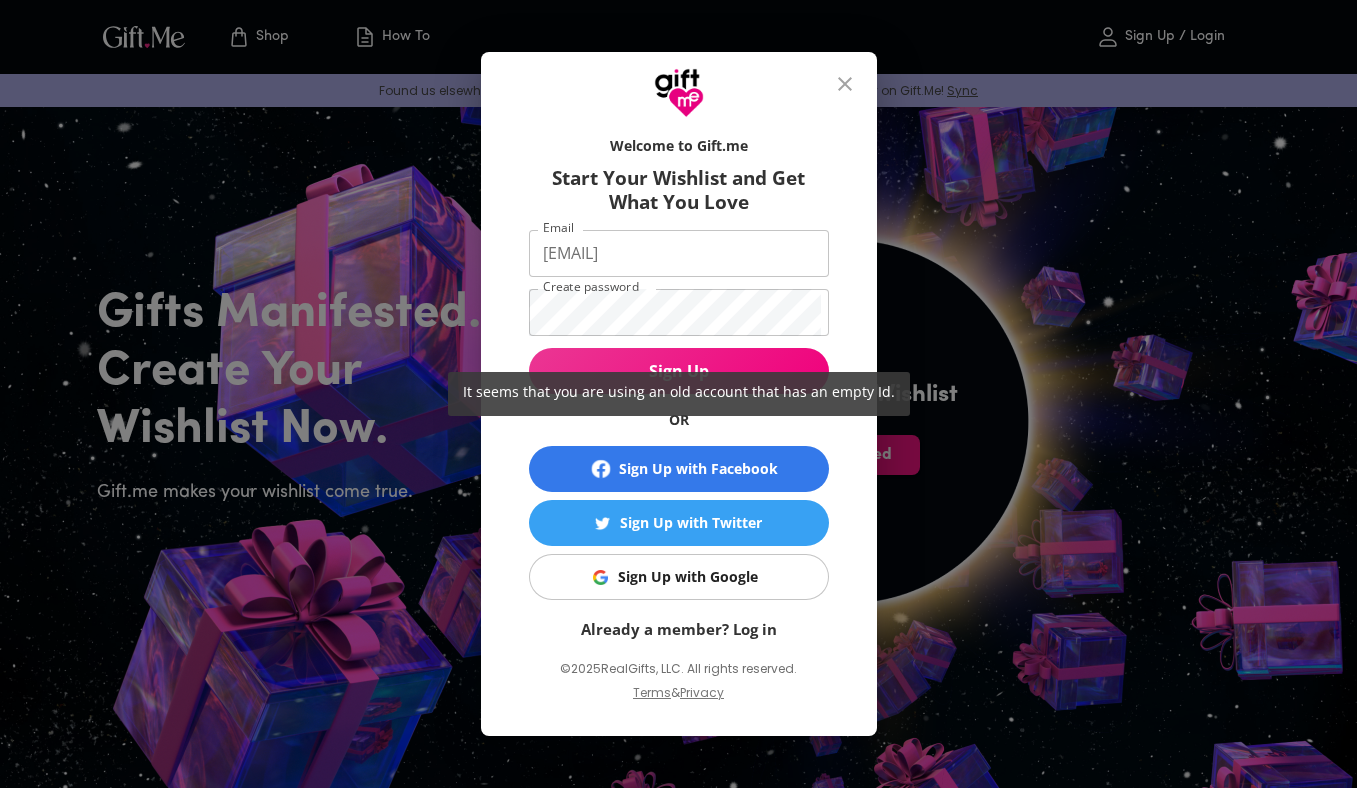 click on "It seems that you are using an old account that has an empty Id." at bounding box center (678, 394) 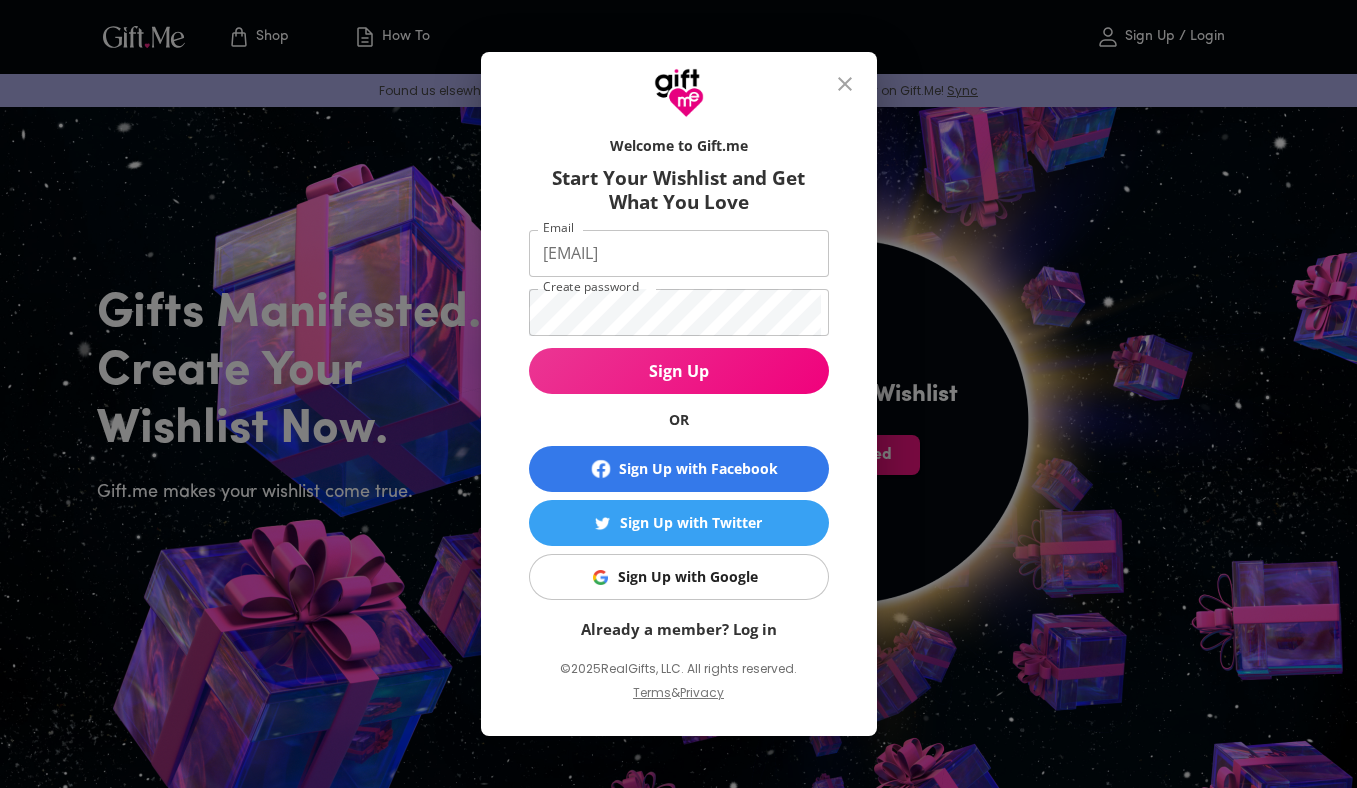 click on "Already a member? Log in" at bounding box center [679, 629] 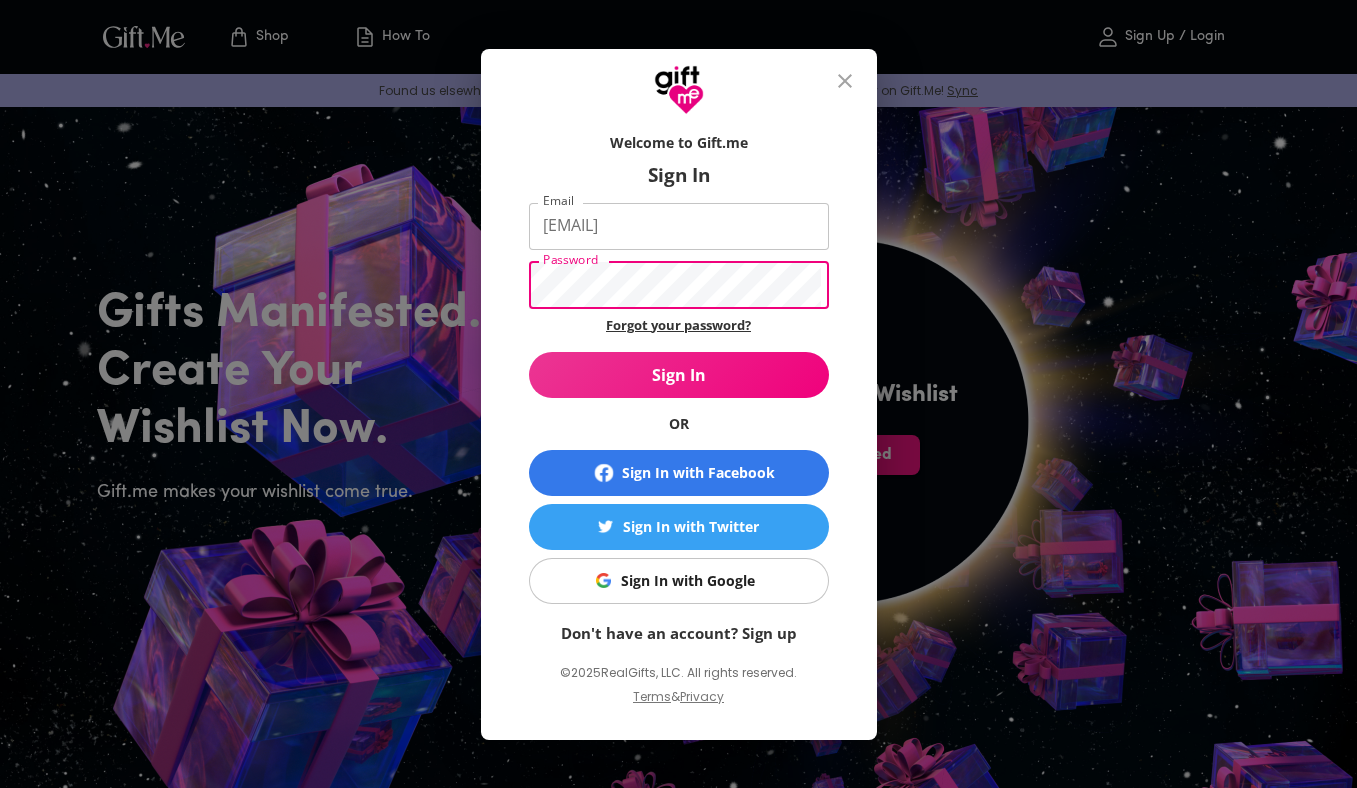 click on "Forgot your password?" at bounding box center [678, 325] 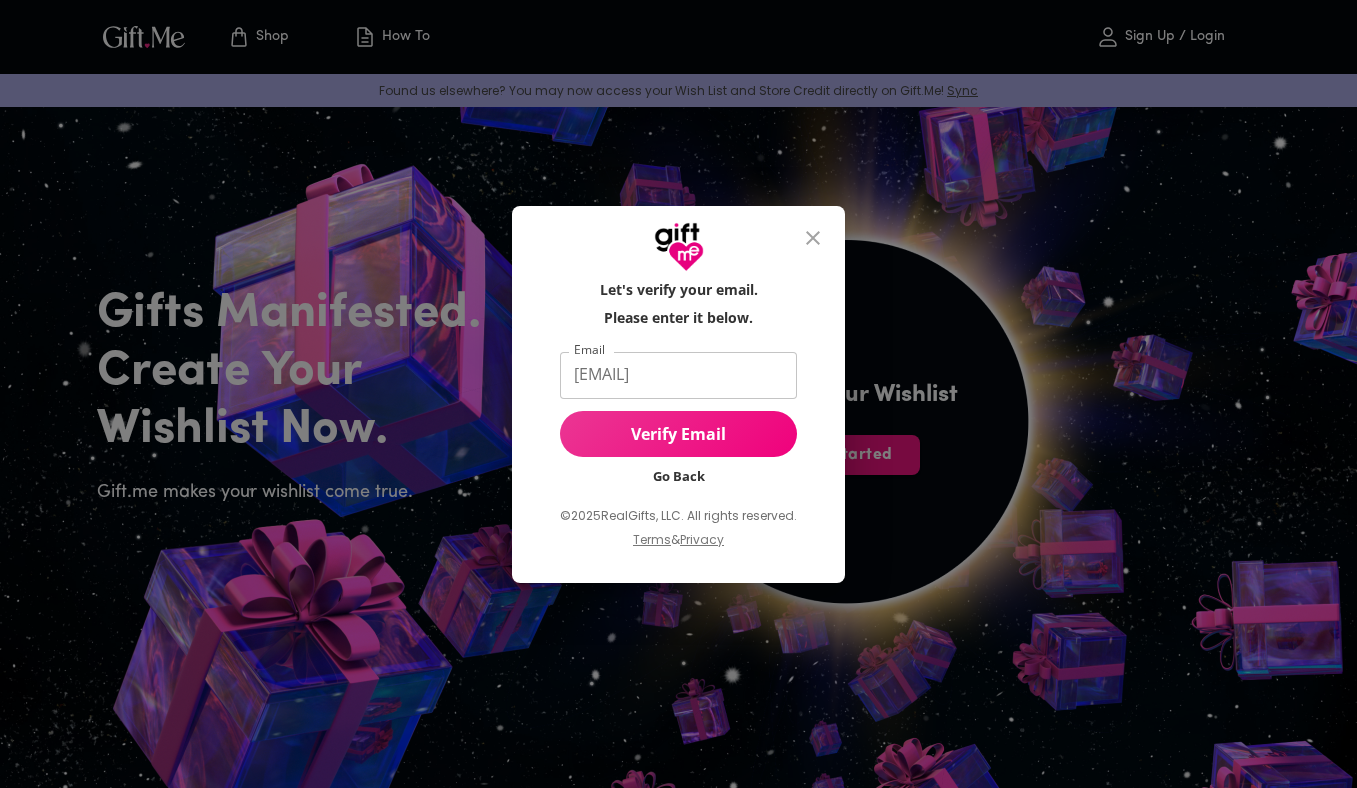 click on "Verify Email" at bounding box center (678, 434) 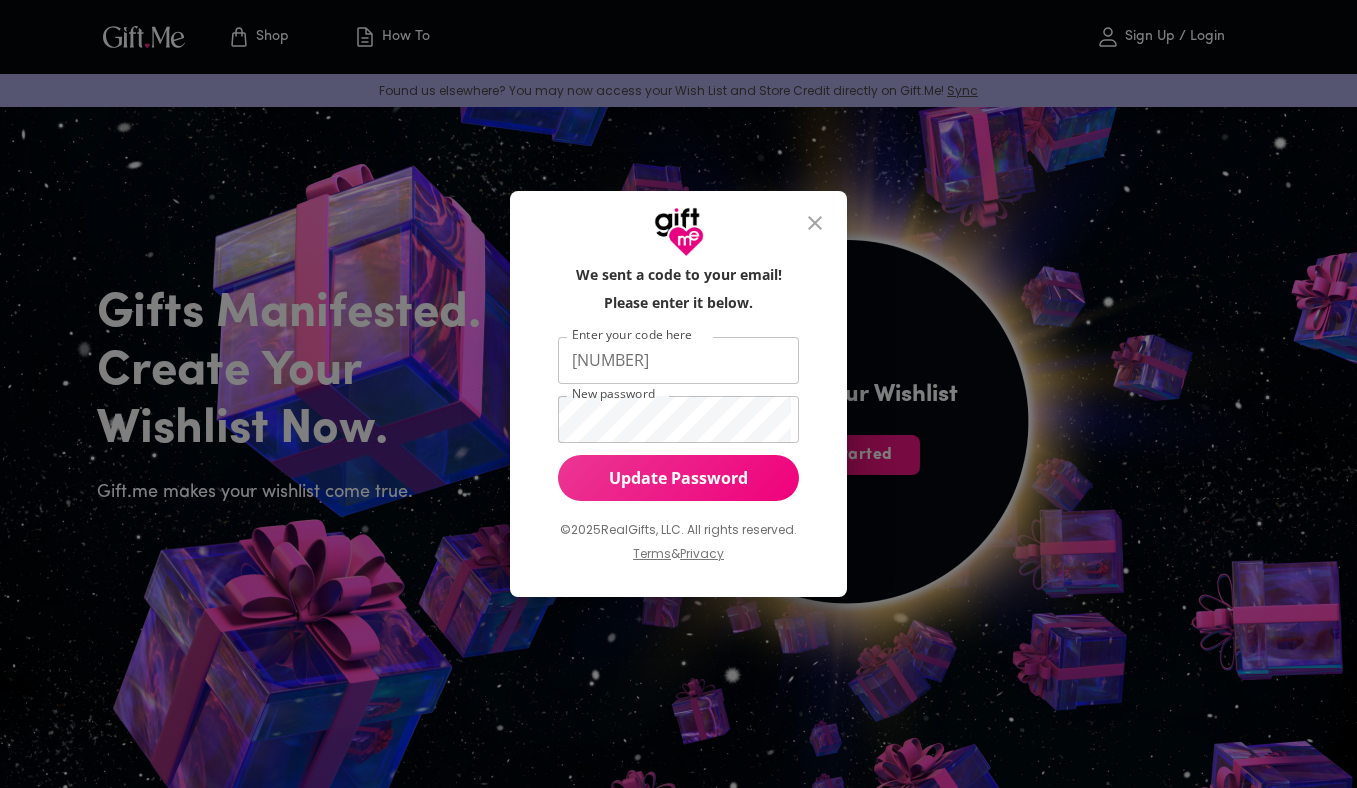 click on "190816" at bounding box center (674, 360) 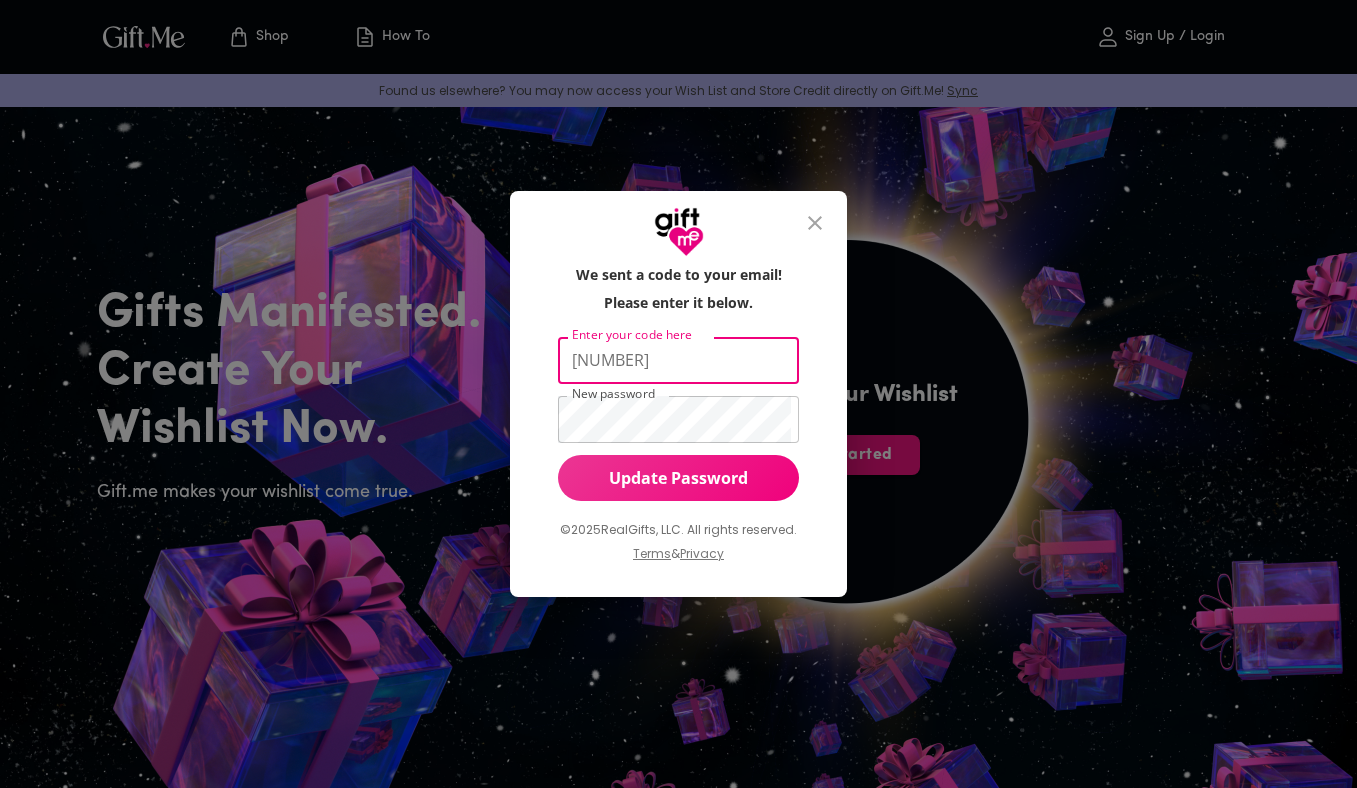 click on "190816" at bounding box center [674, 360] 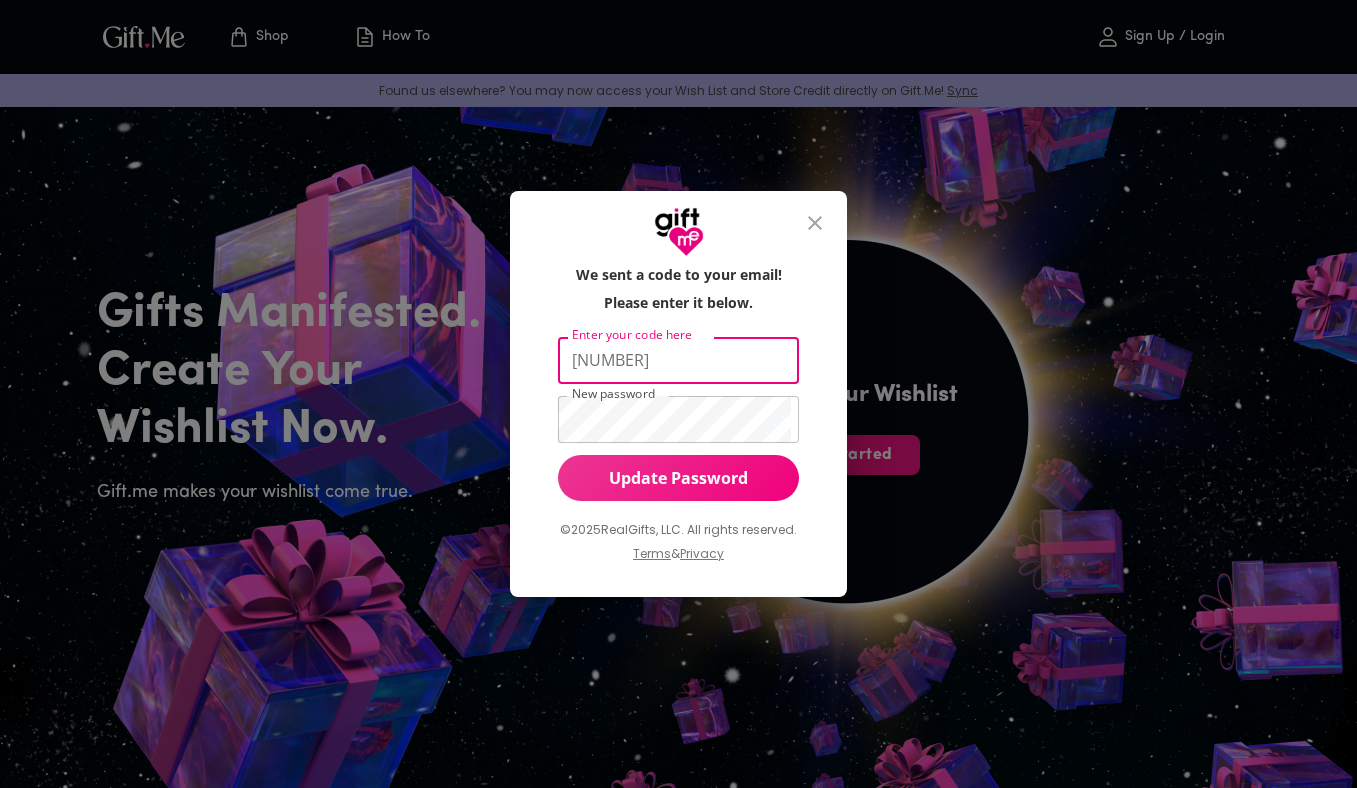 type on "656475" 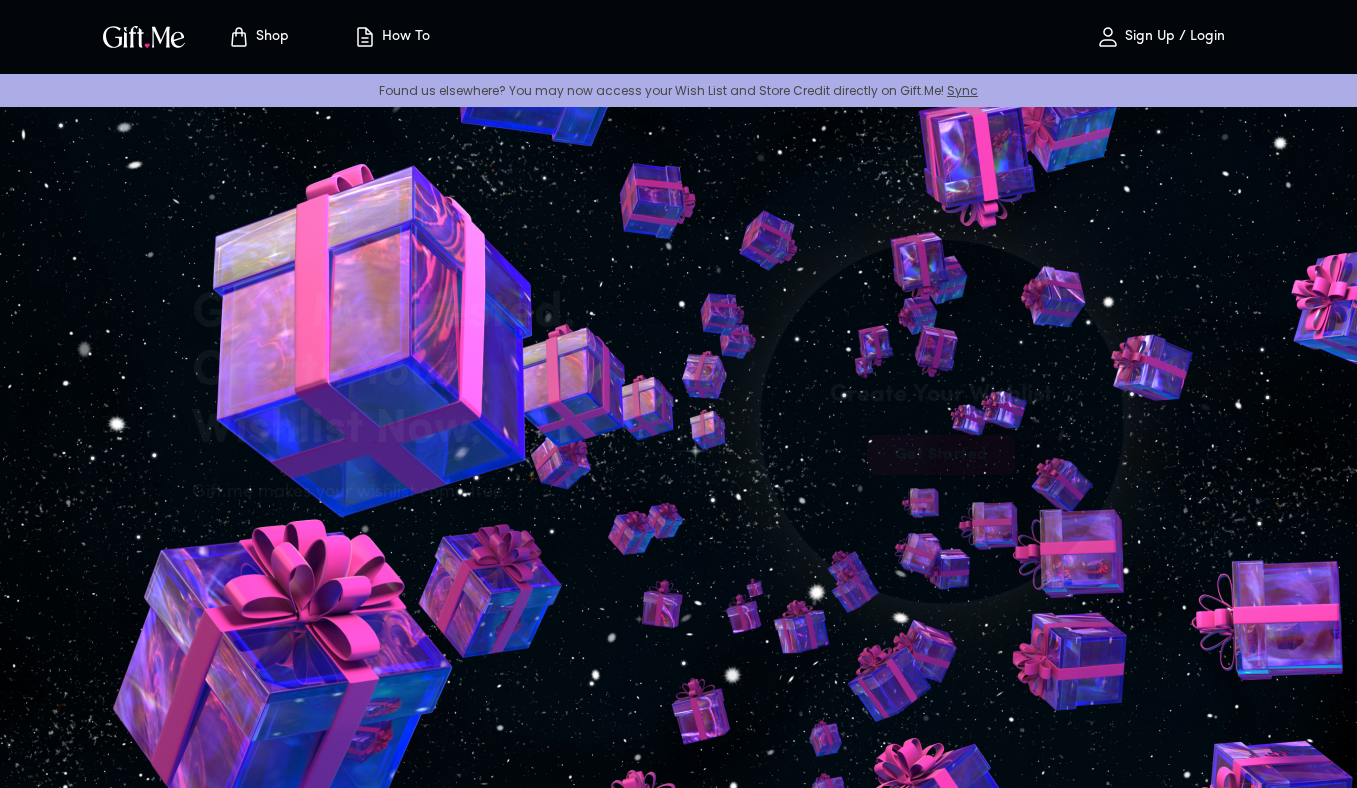 scroll, scrollTop: 0, scrollLeft: 0, axis: both 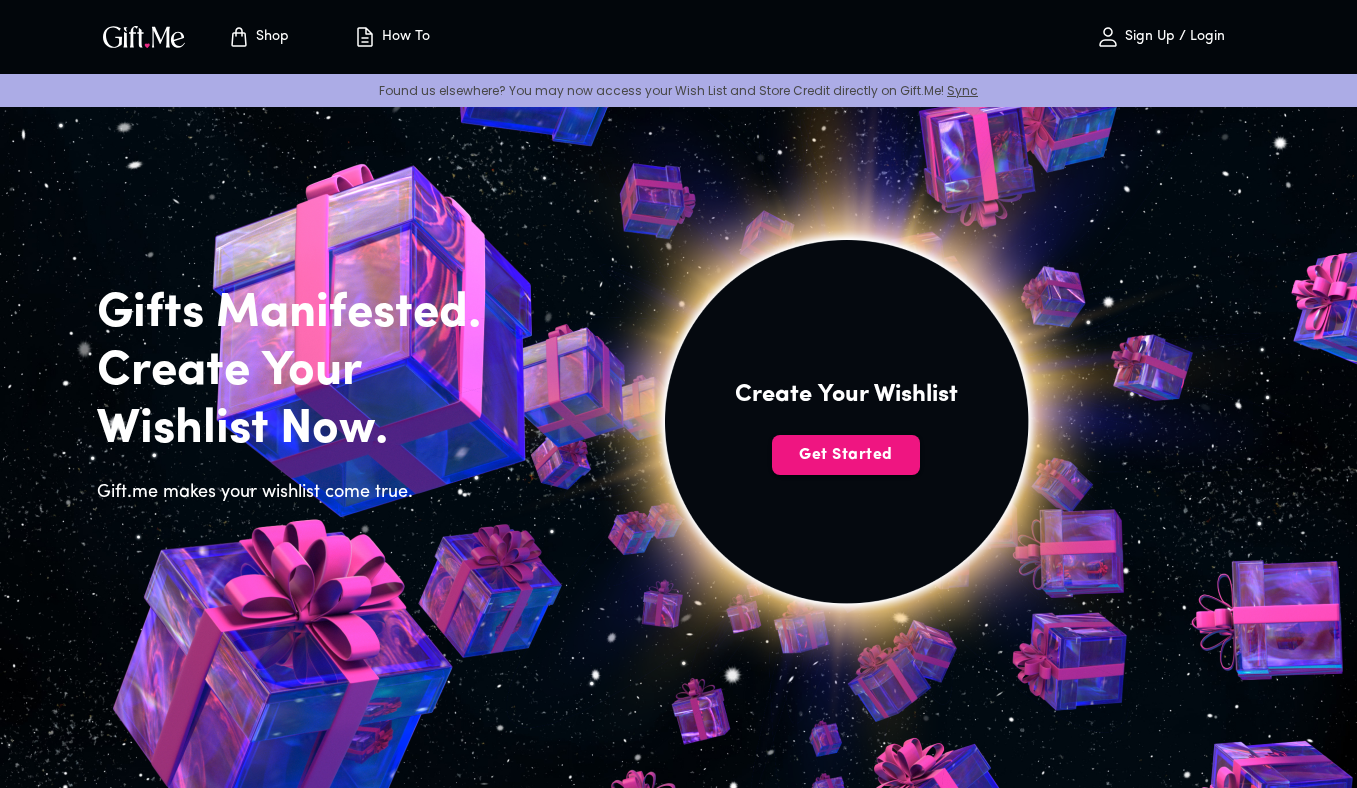 click on "Sign Up / Login" at bounding box center [1172, 37] 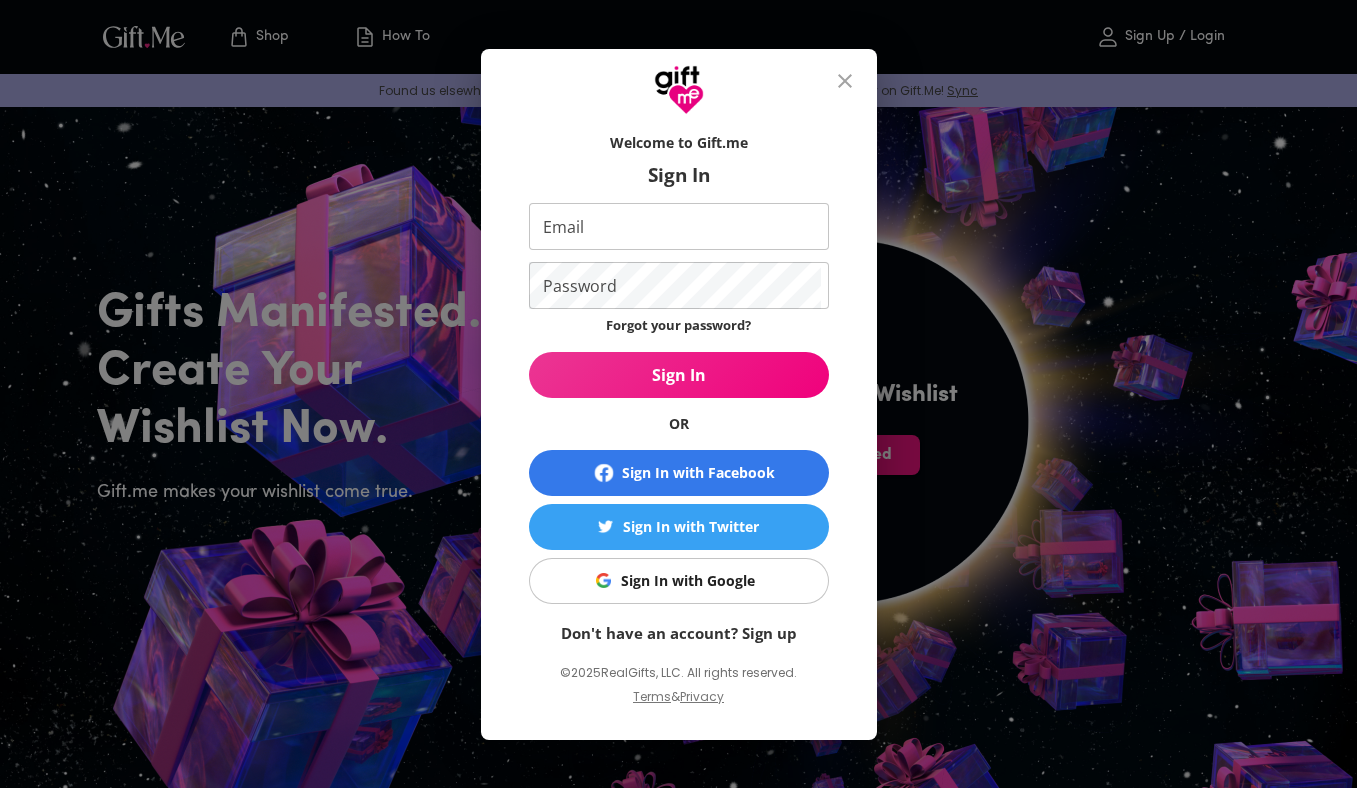 click on "Don't have an account? Sign up" at bounding box center [679, 633] 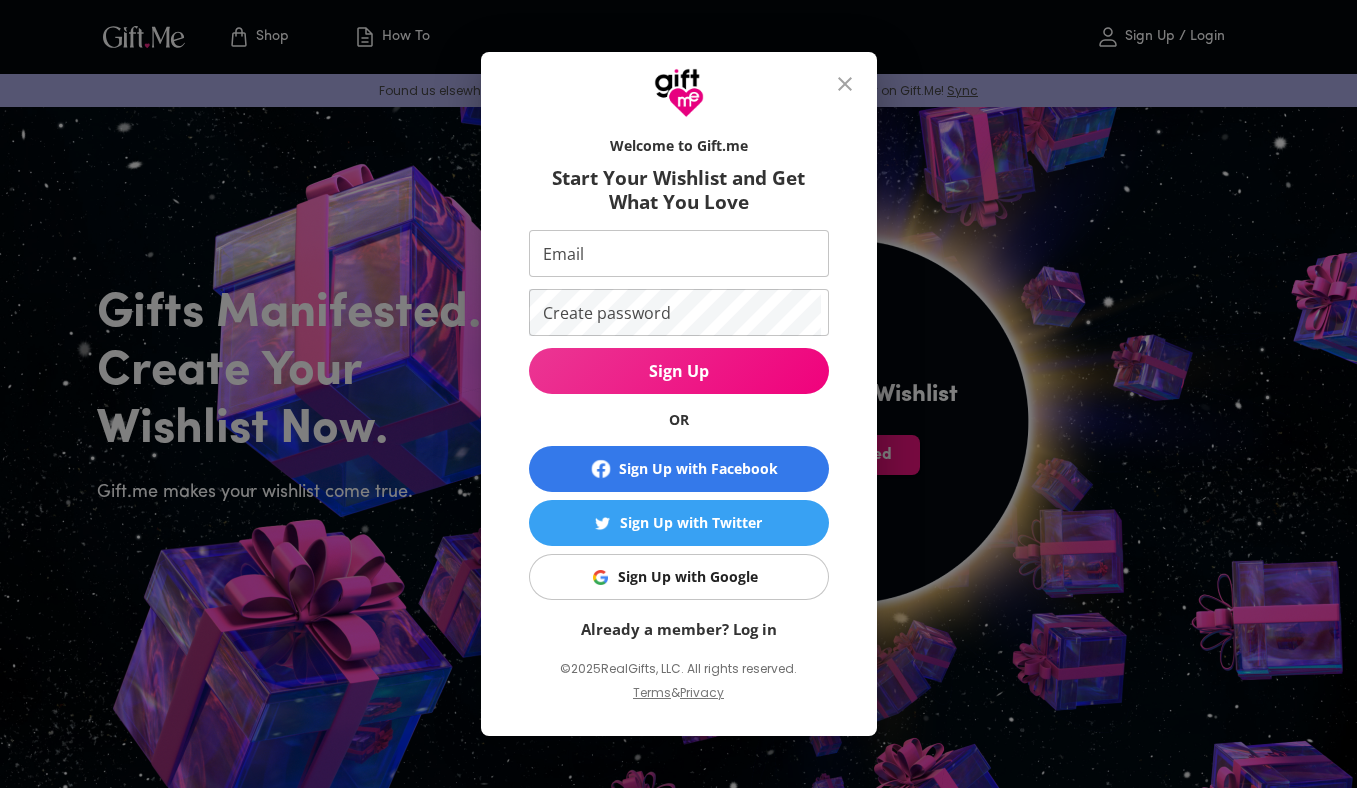 click on "Email" at bounding box center [675, 253] 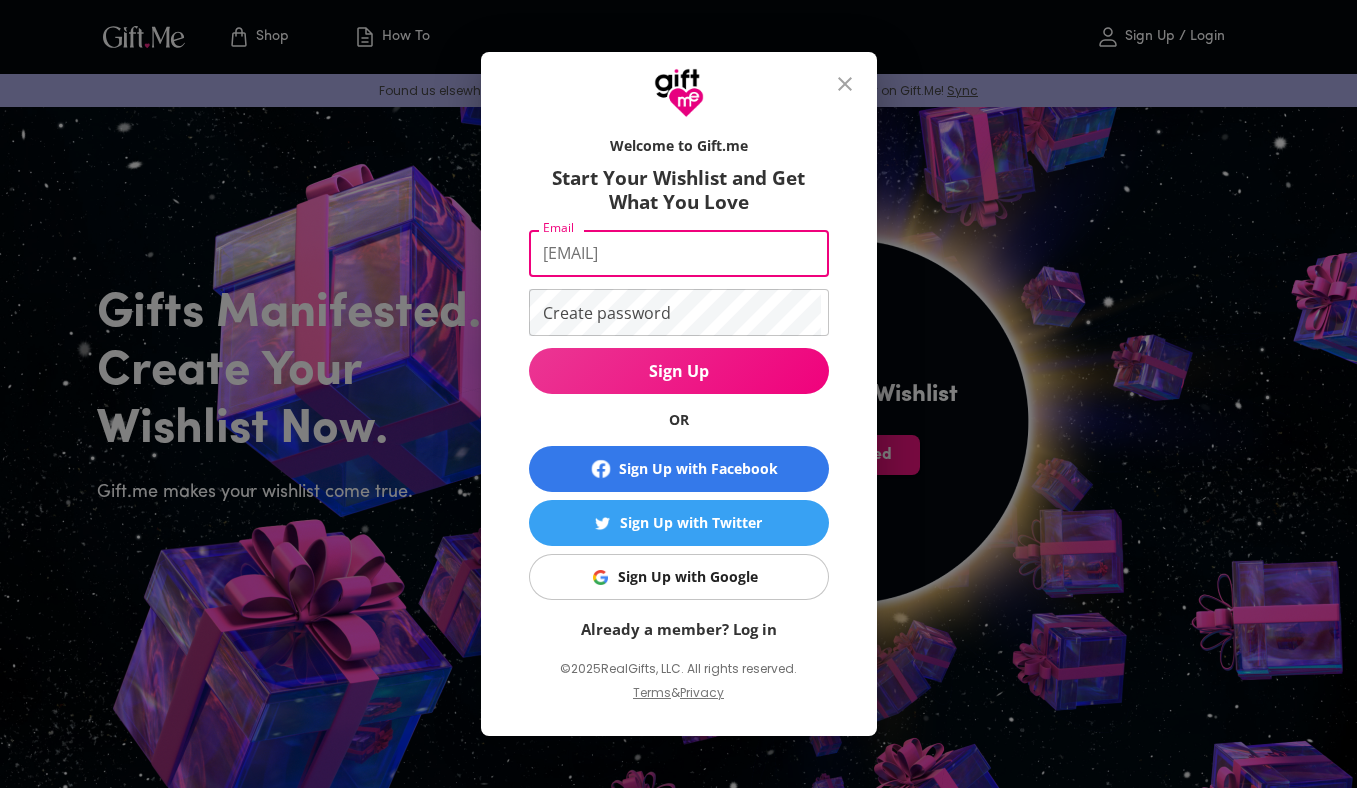 type on "[EMAIL]" 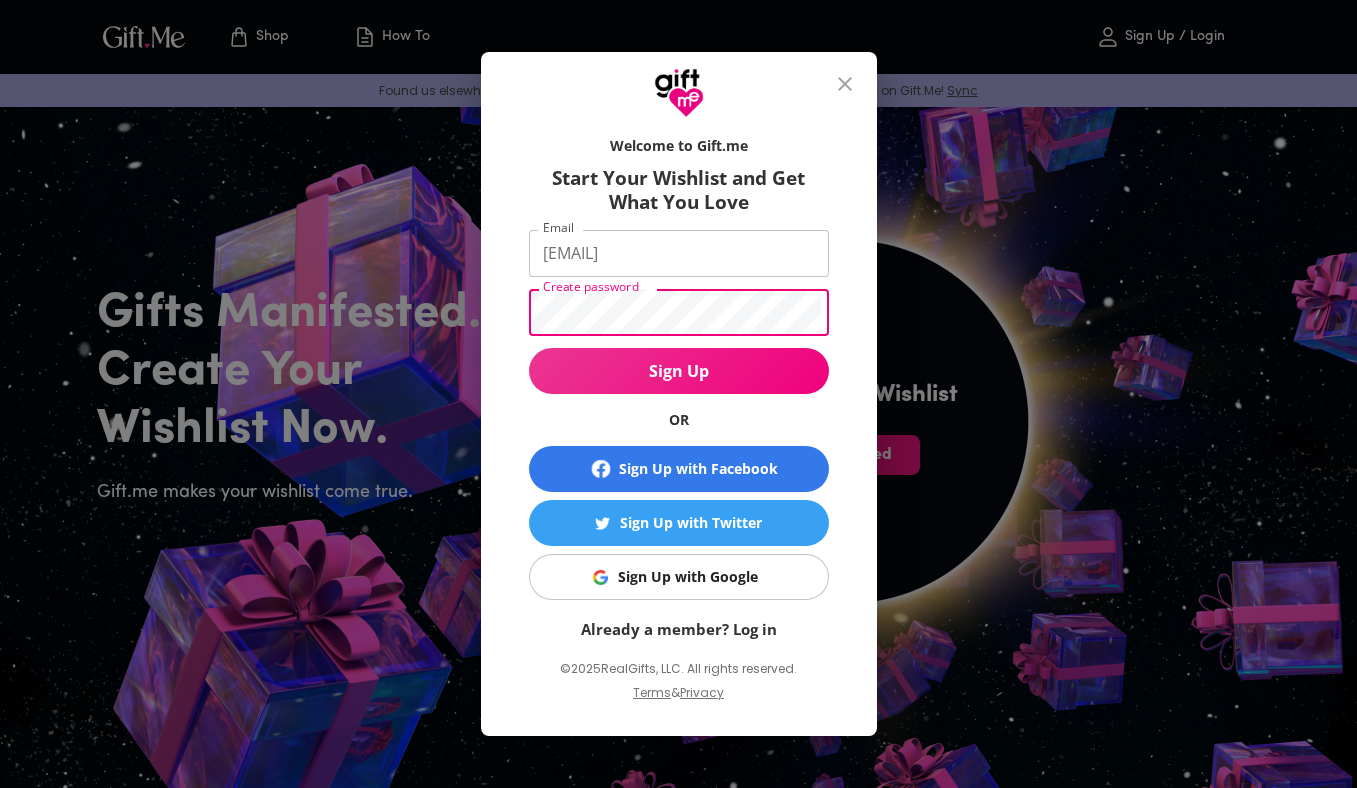click on "Sign Up" at bounding box center [679, 371] 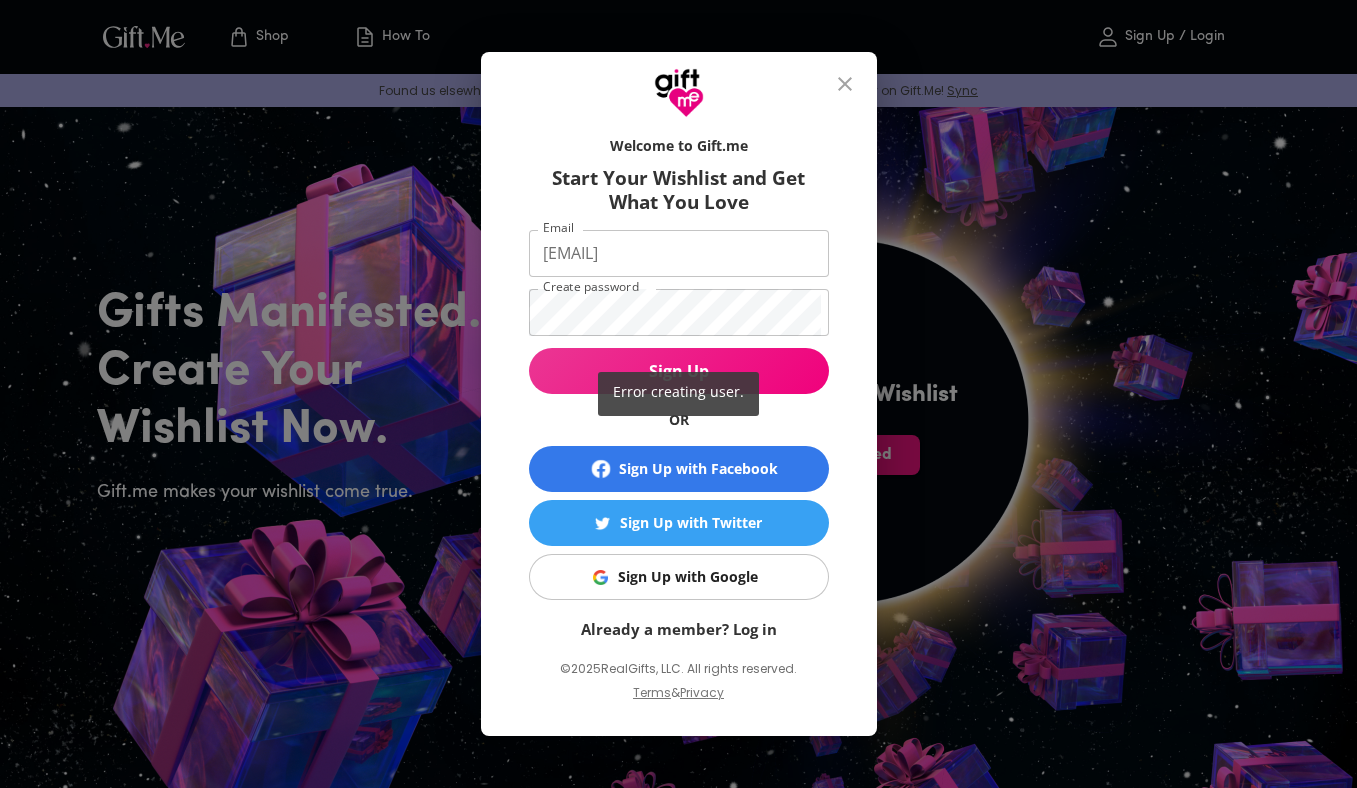 click on "Error creating user." at bounding box center (678, 394) 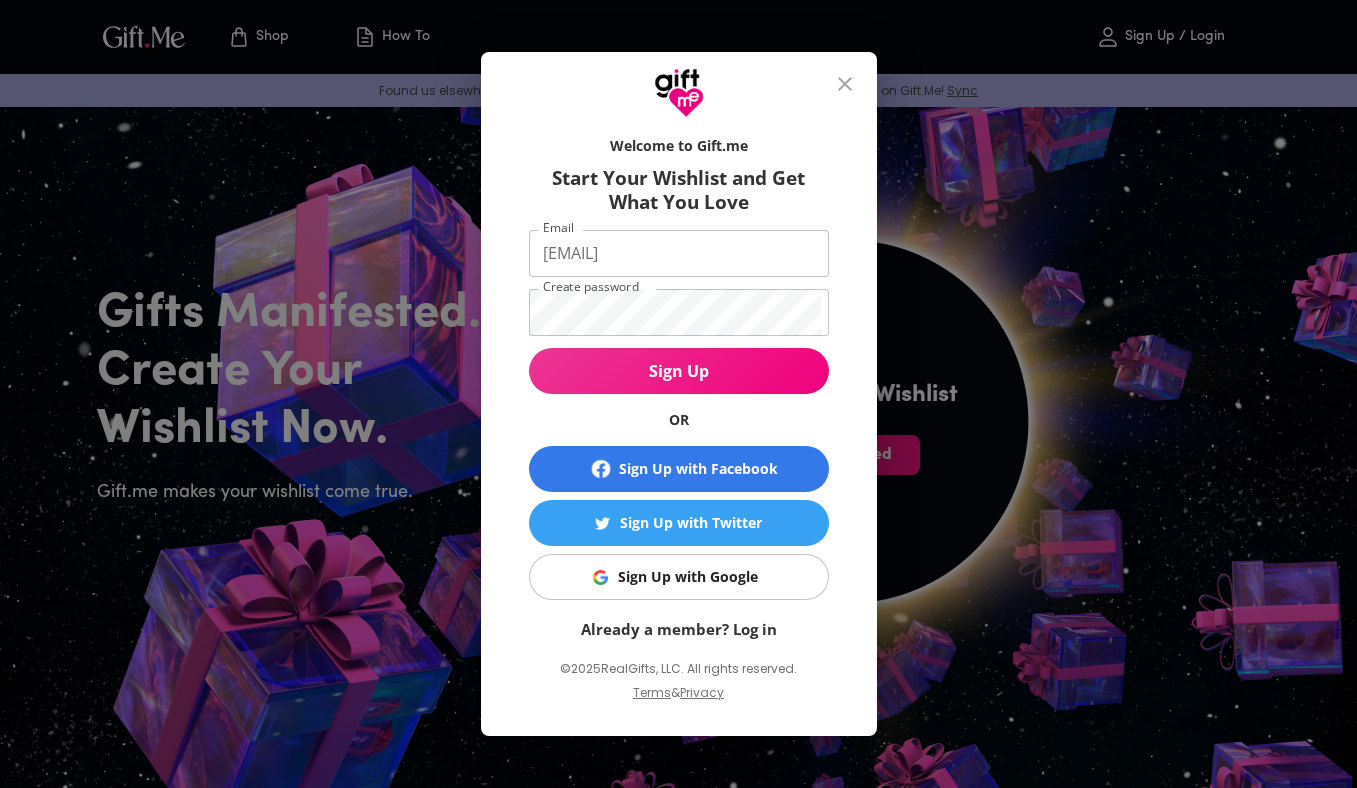 click on "Already a member? Log in" at bounding box center [679, 629] 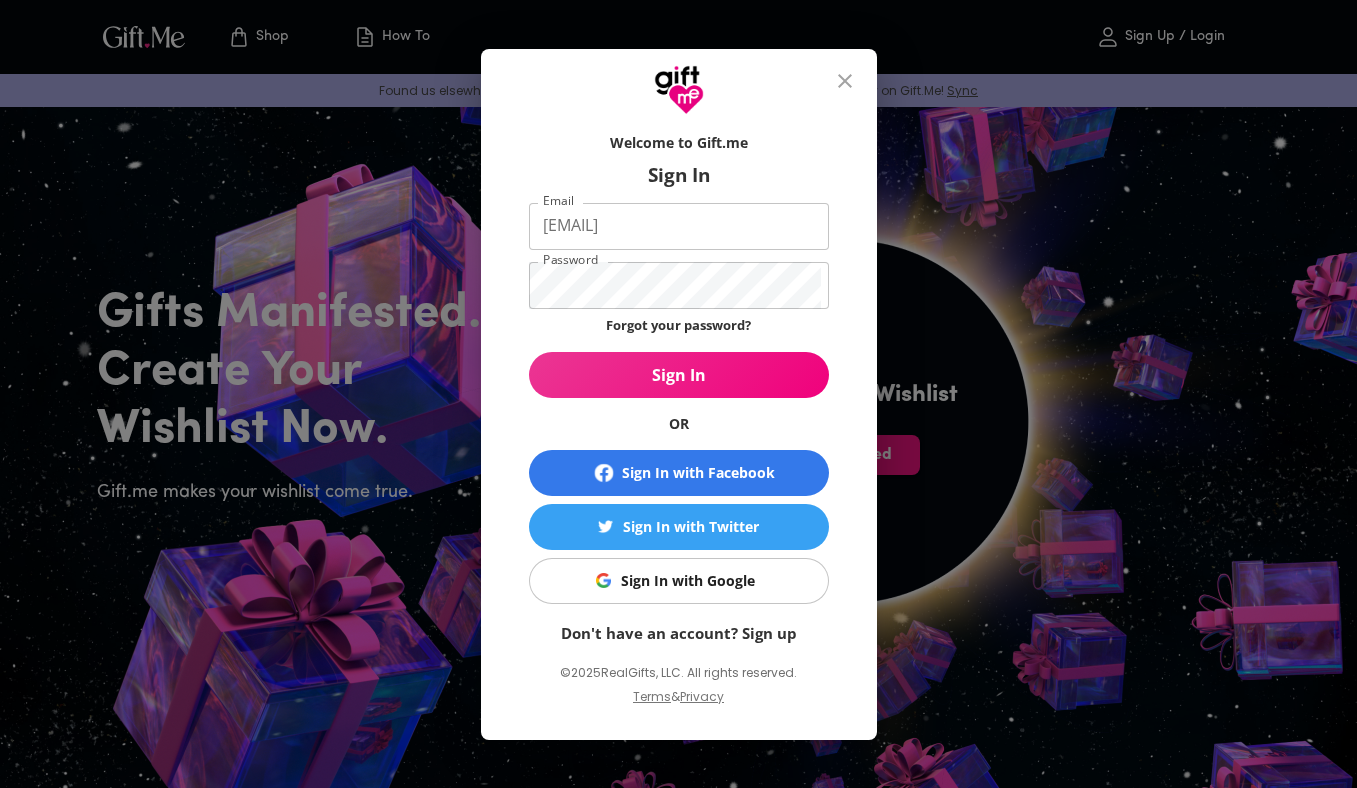 click on "Sign In" at bounding box center (679, 375) 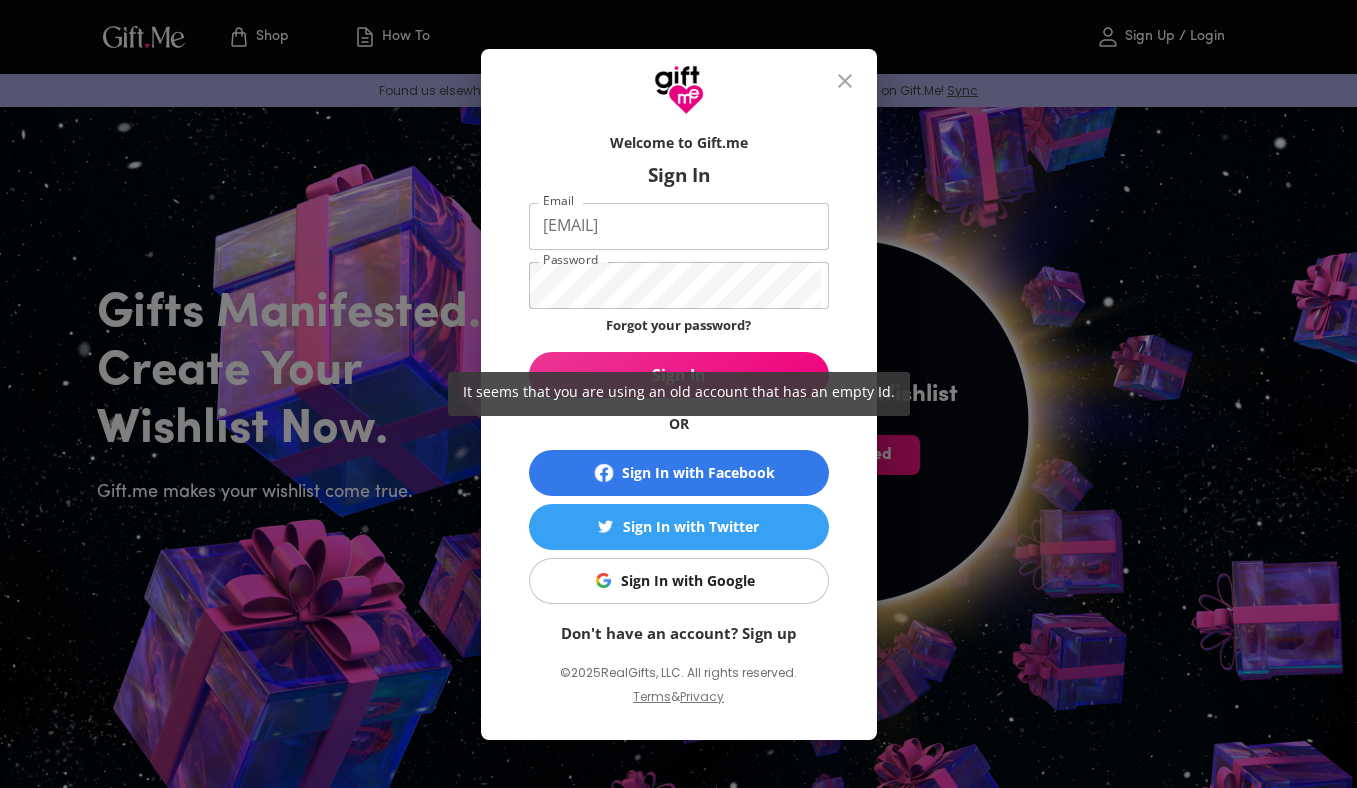 click on "It seems that you are using an old account that has an empty Id." at bounding box center [678, 394] 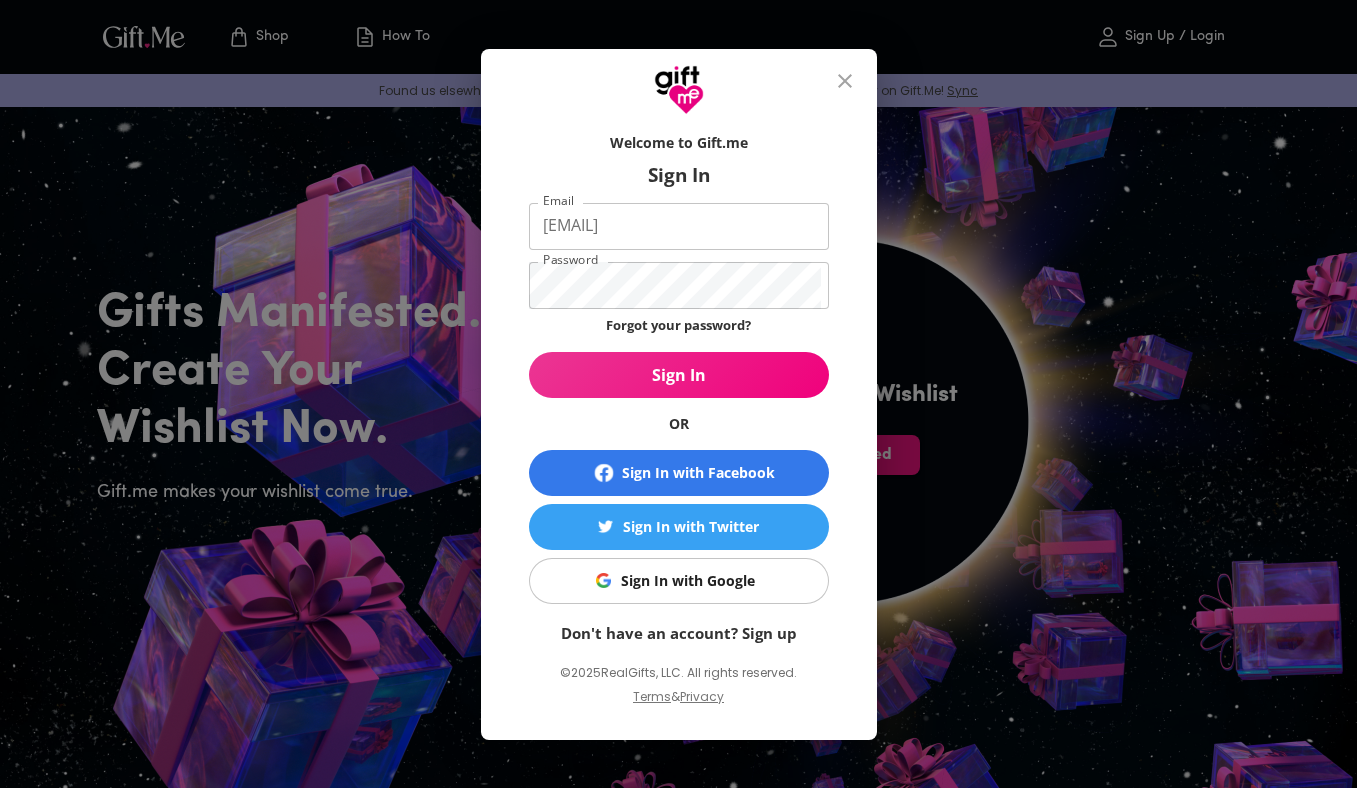 click on "Forgot your password?" at bounding box center (678, 325) 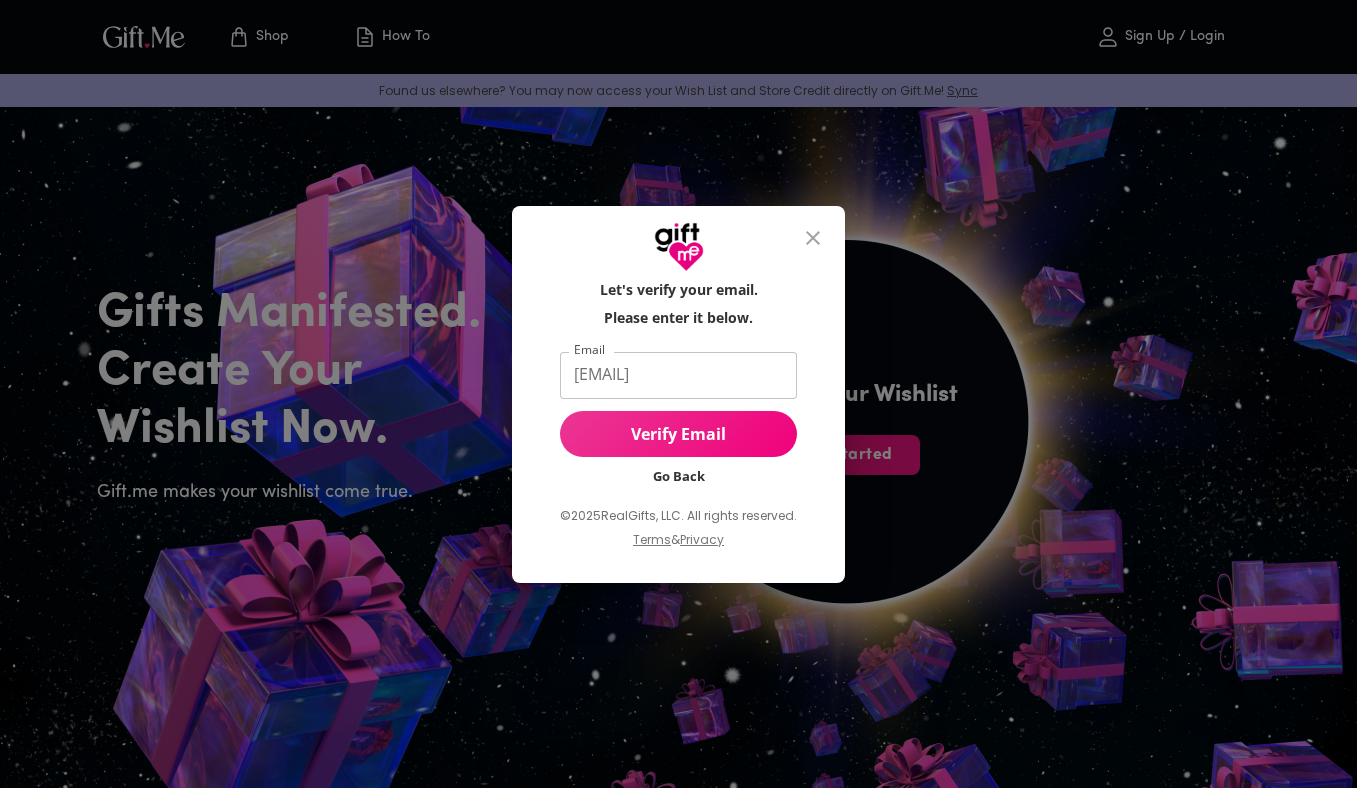 click on "Verify Email" at bounding box center [678, 434] 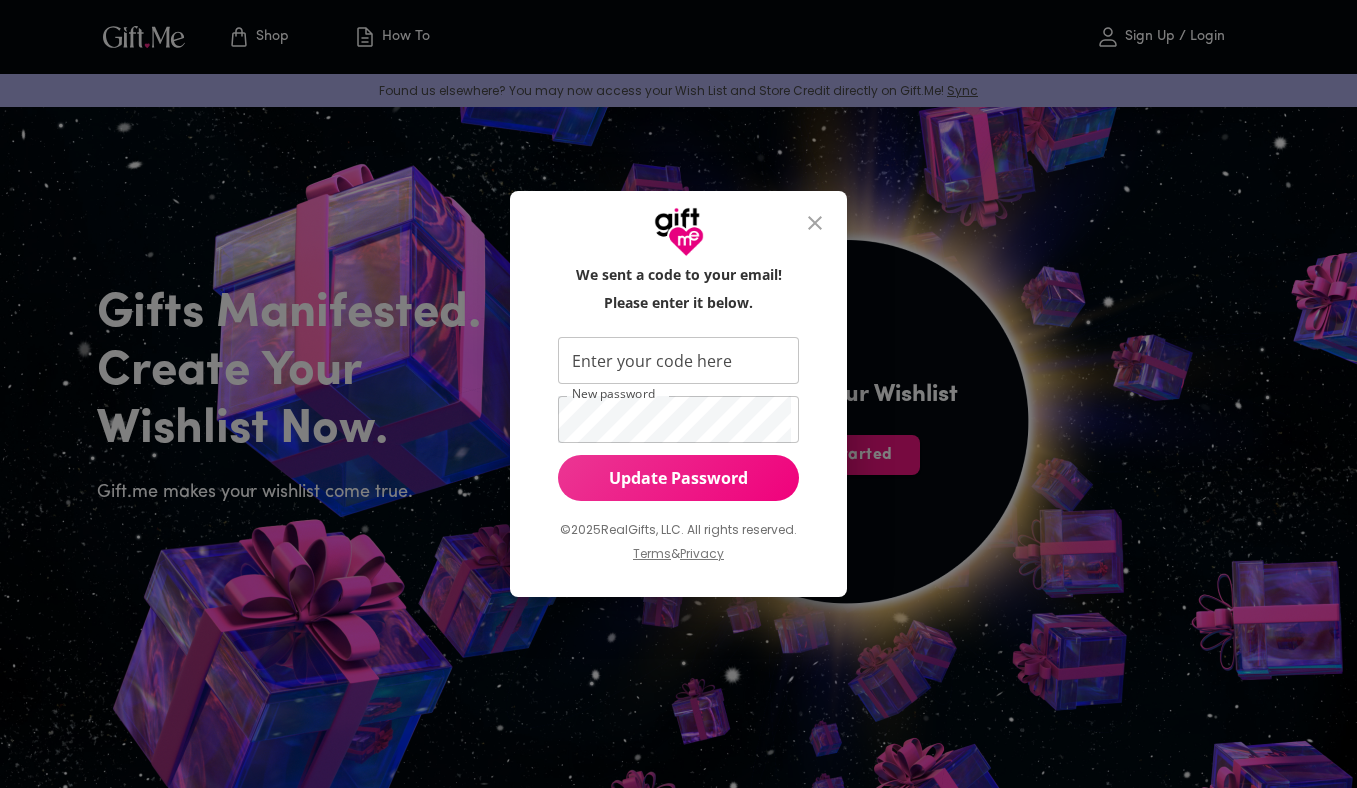 click on "Enter your code here" at bounding box center (674, 360) 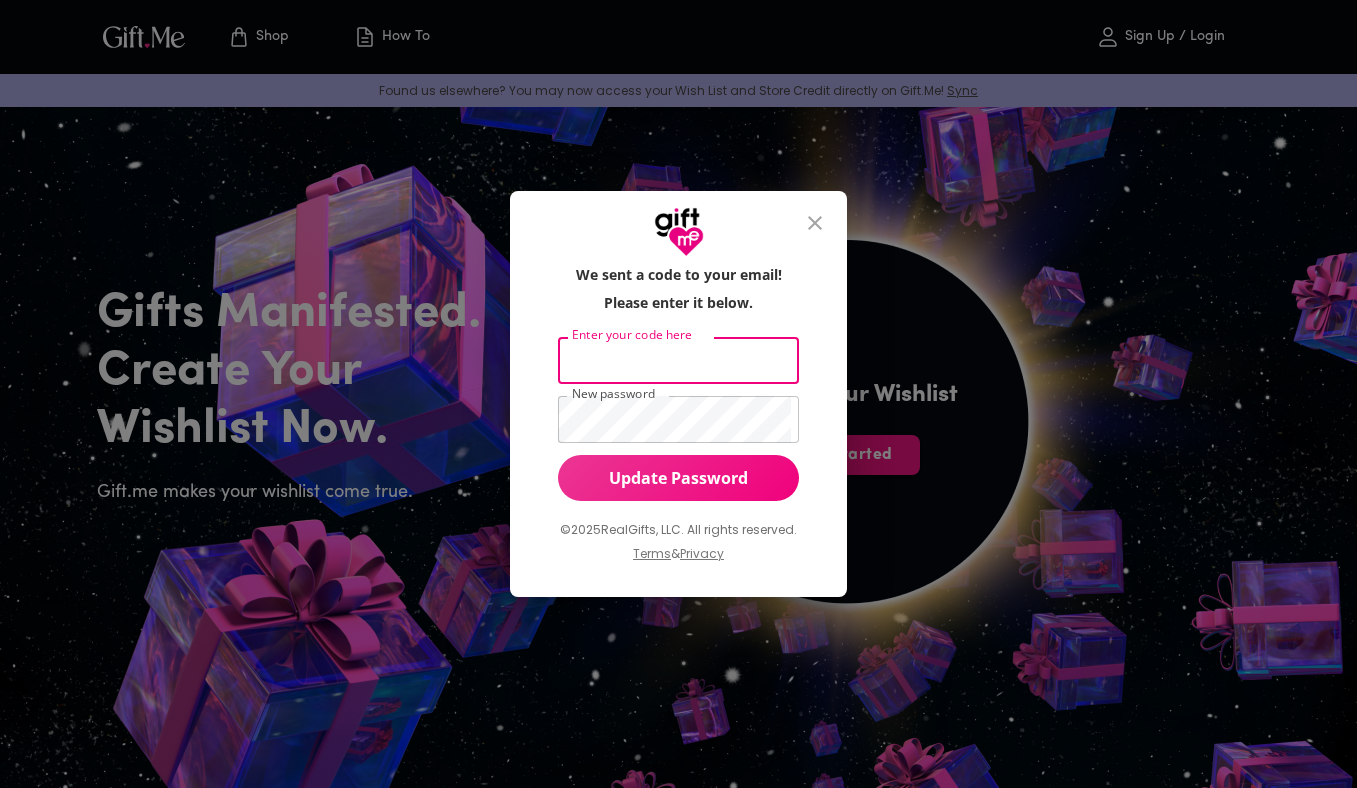 paste on "896843" 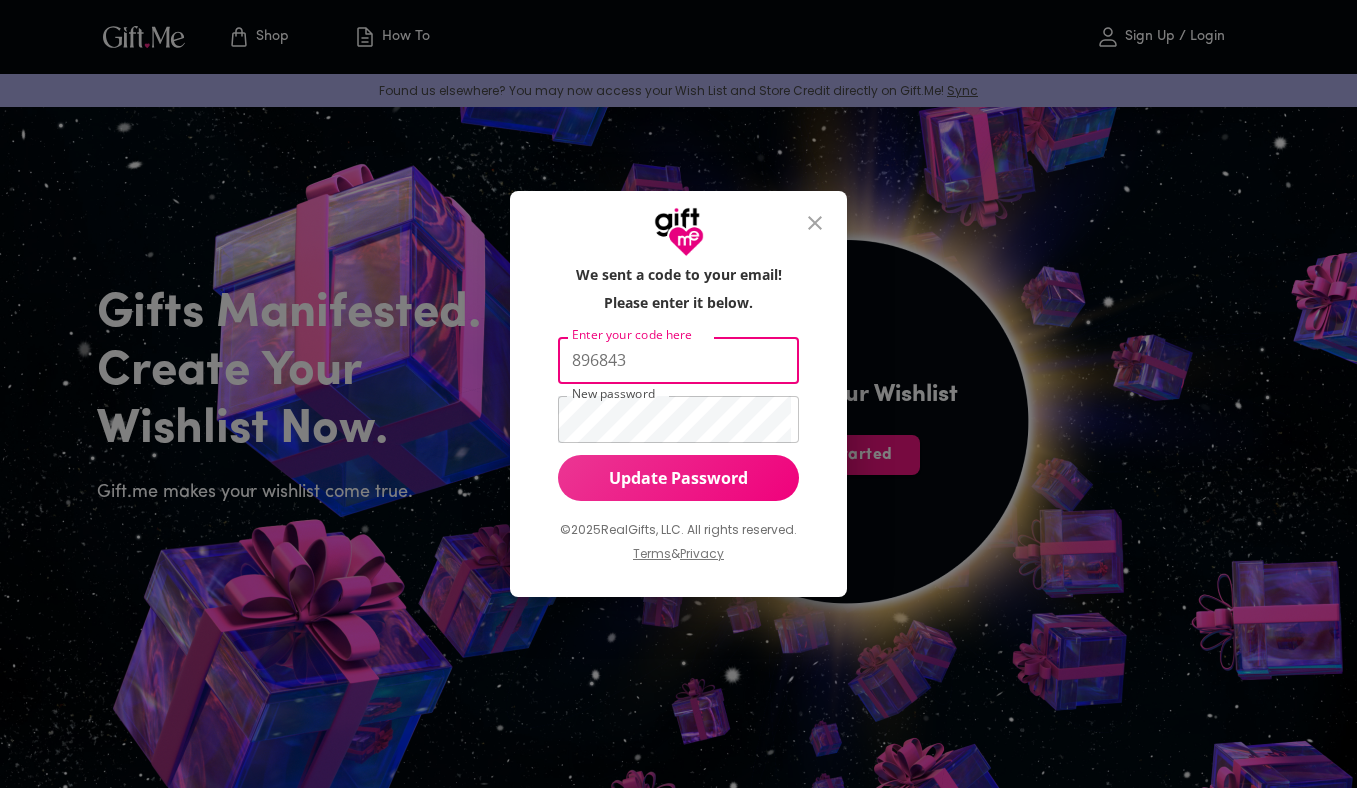 type on "896843" 